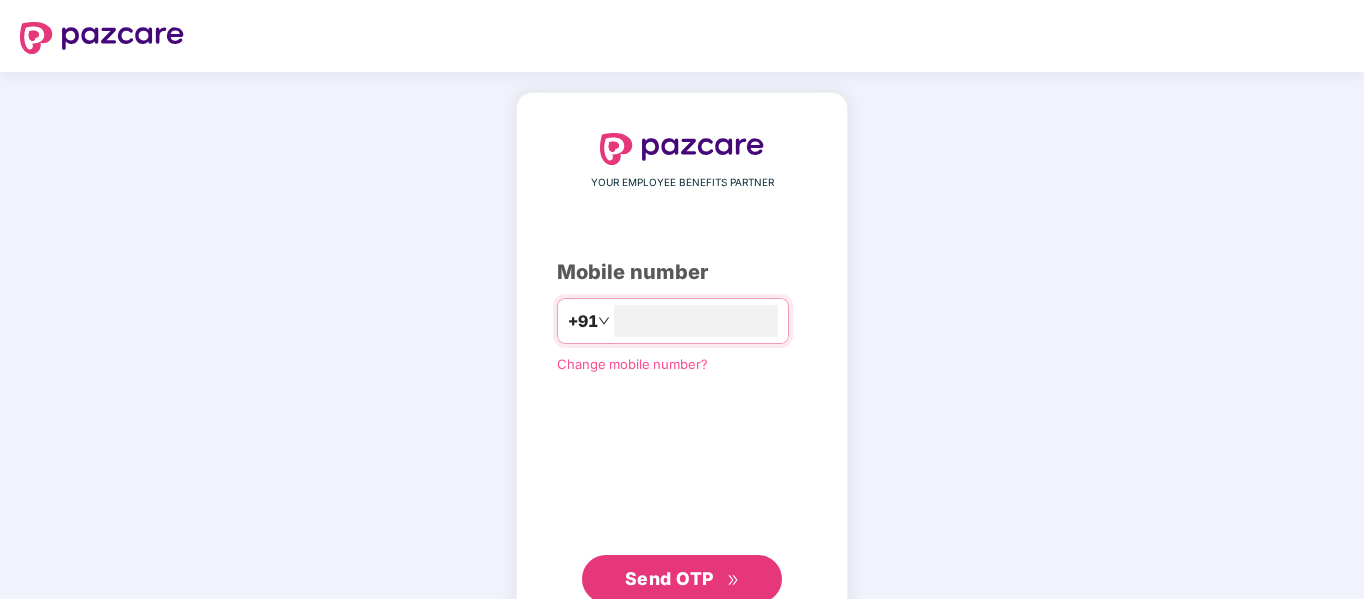 scroll, scrollTop: 0, scrollLeft: 0, axis: both 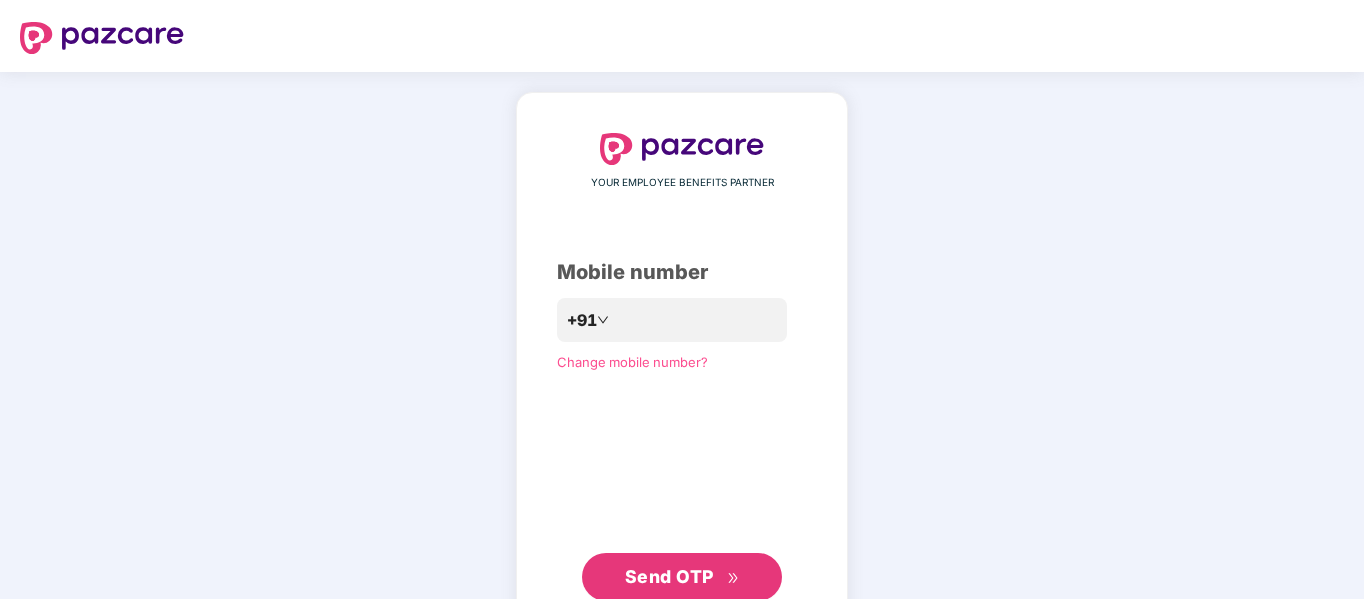 click on "Send OTP" at bounding box center [682, 577] 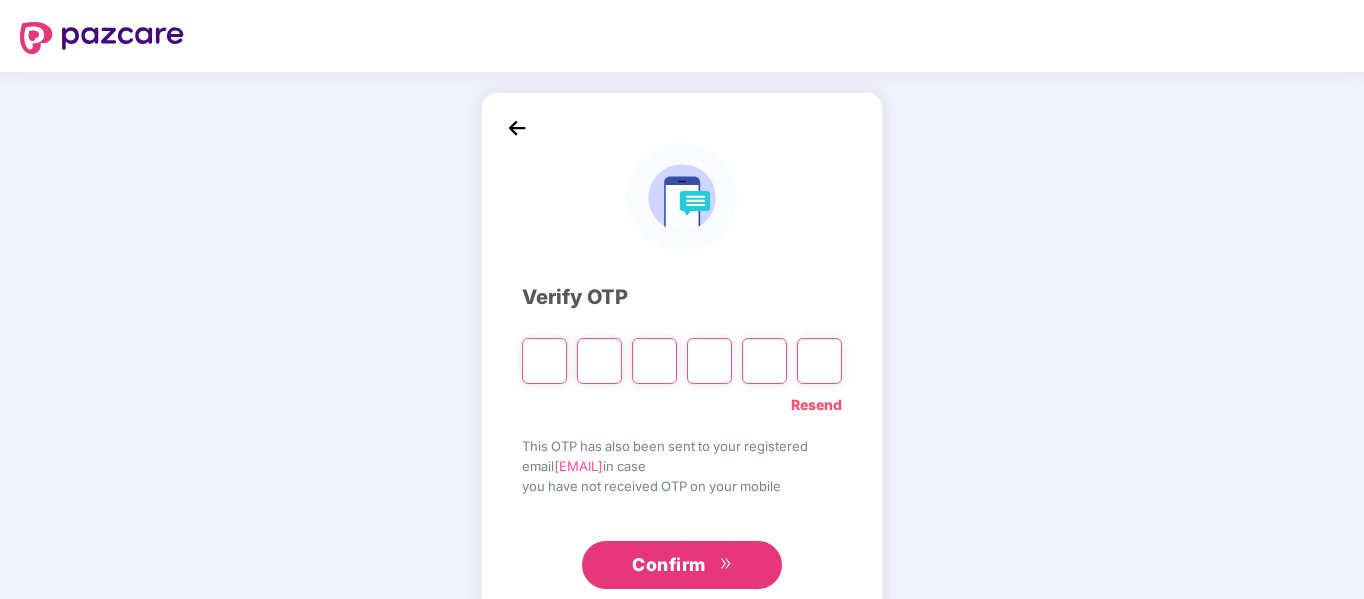 type on "*" 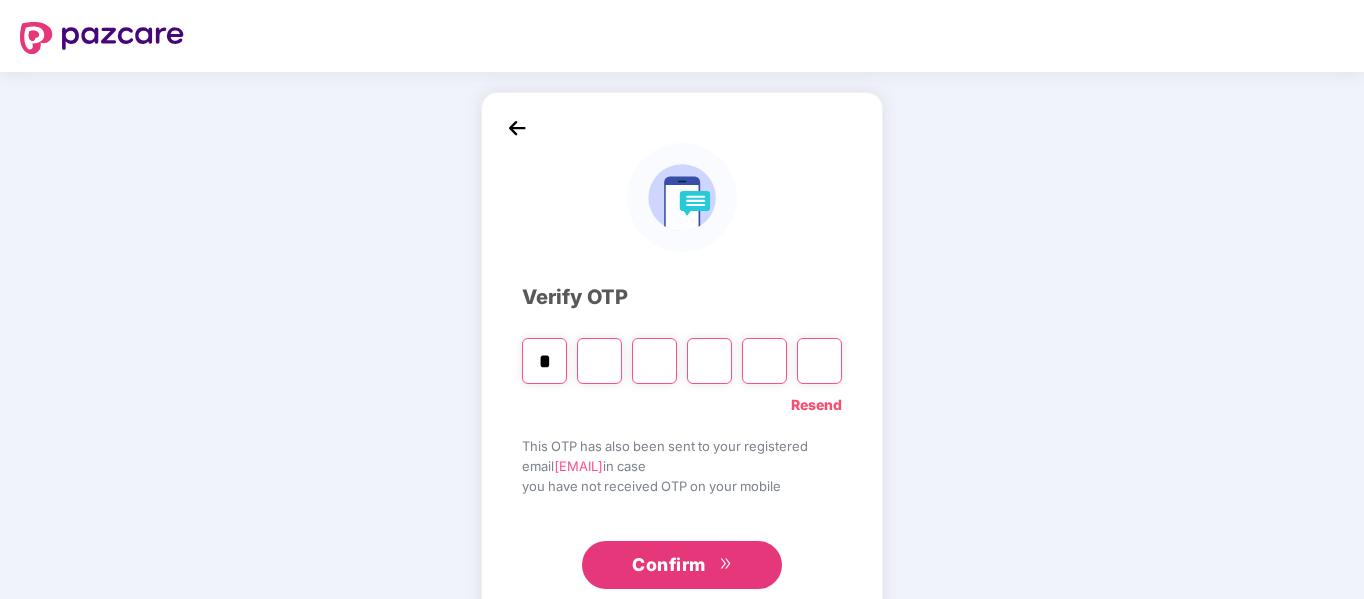 type on "*" 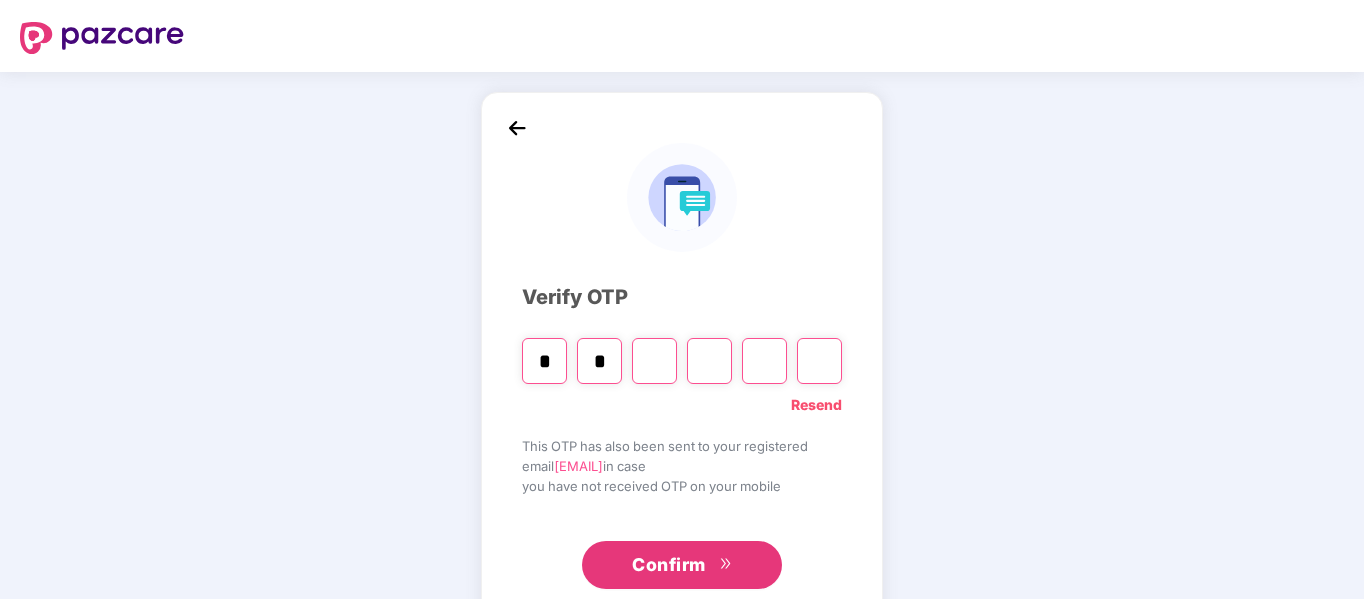type on "*" 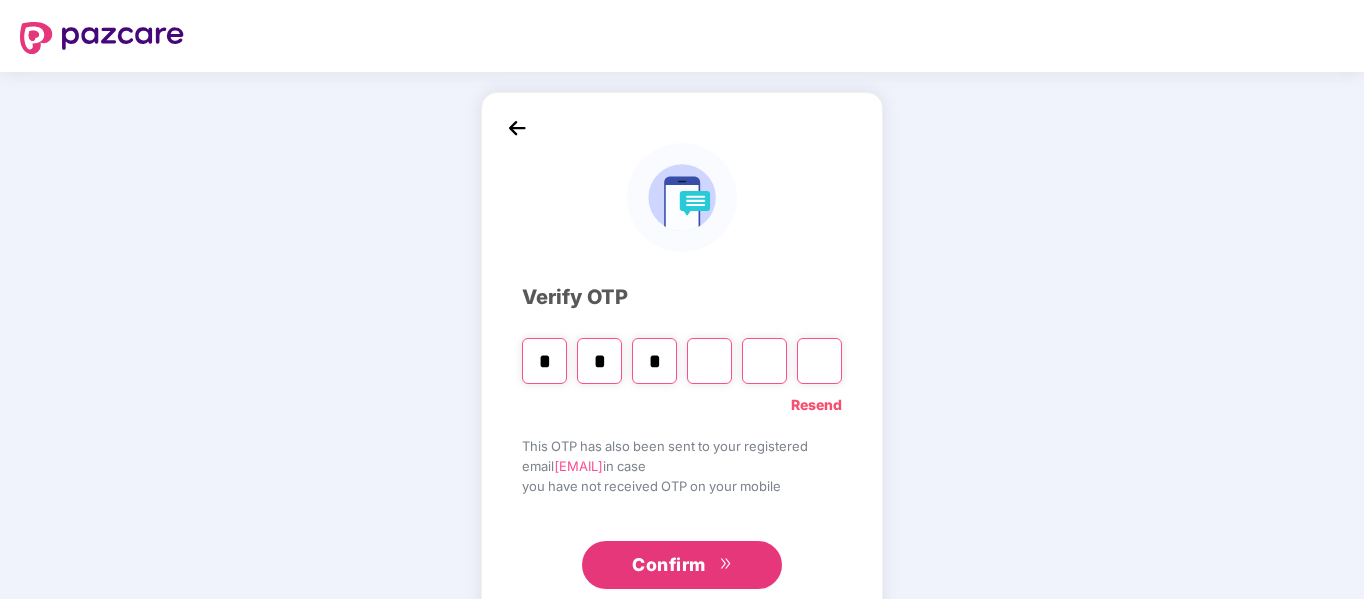 type on "*" 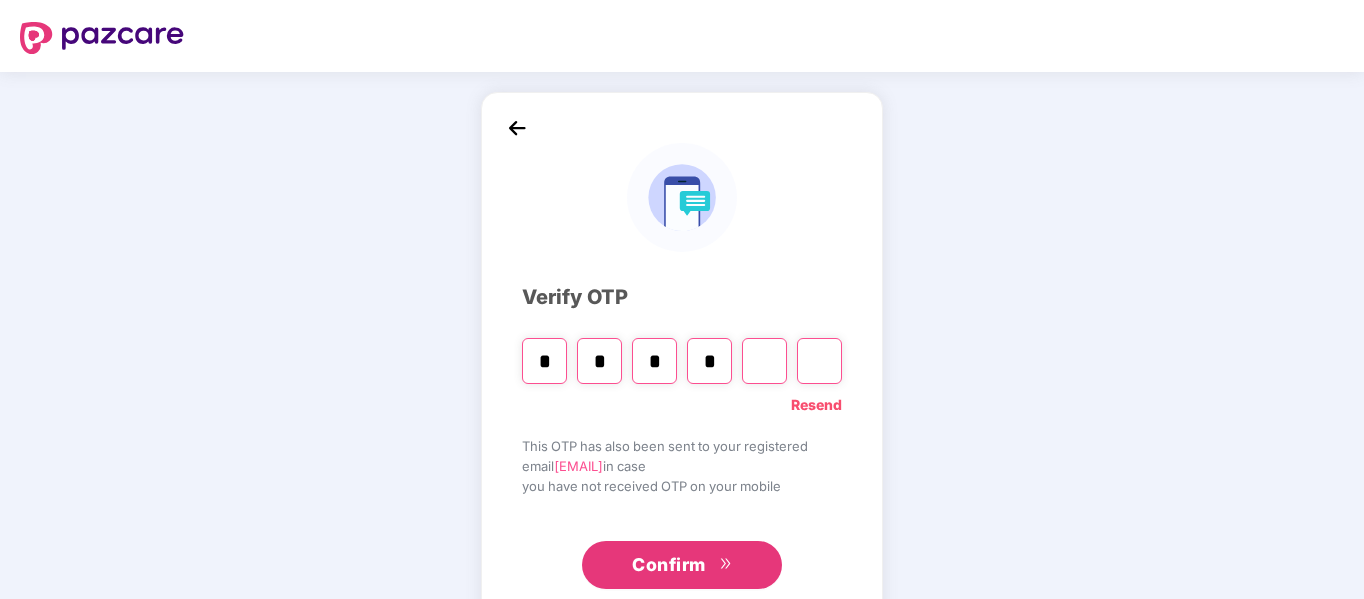 type on "*" 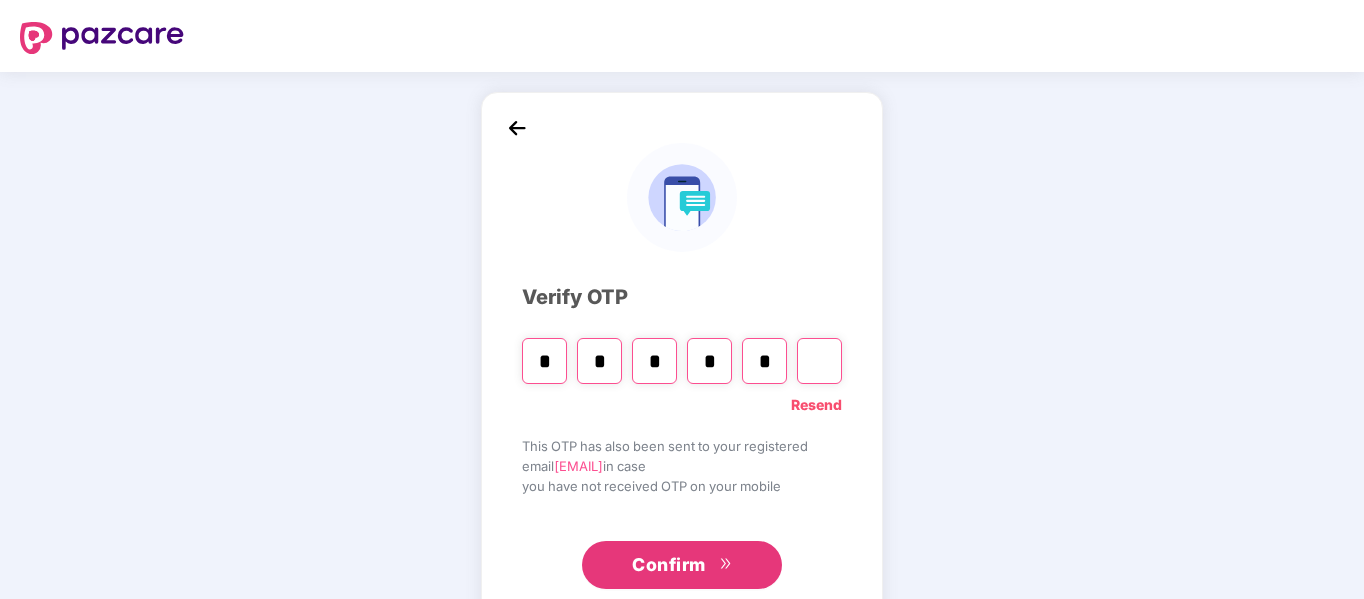 type on "*" 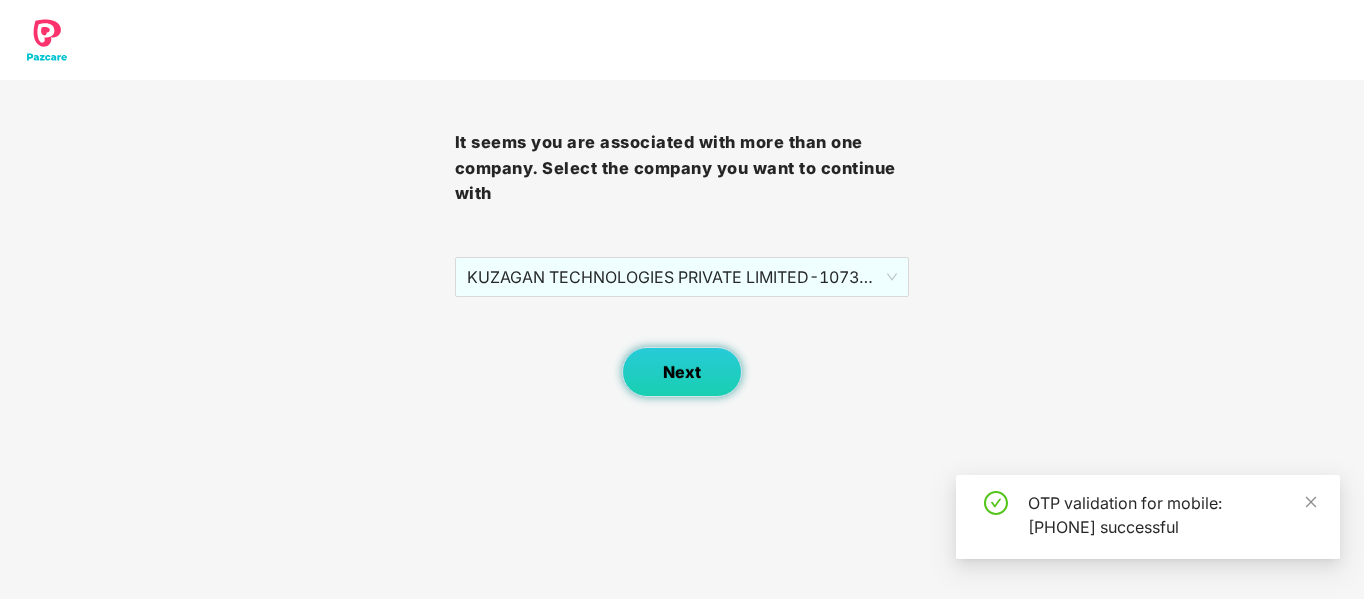click on "Next" at bounding box center [682, 372] 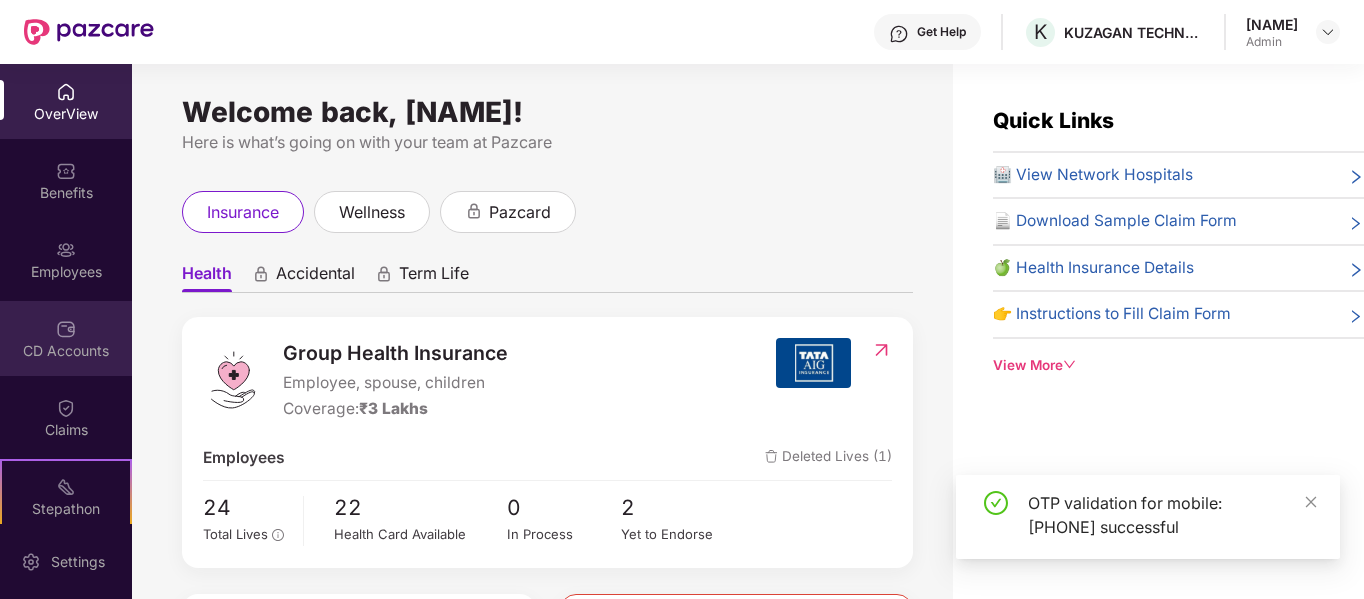 click on "CD Accounts" at bounding box center (66, 351) 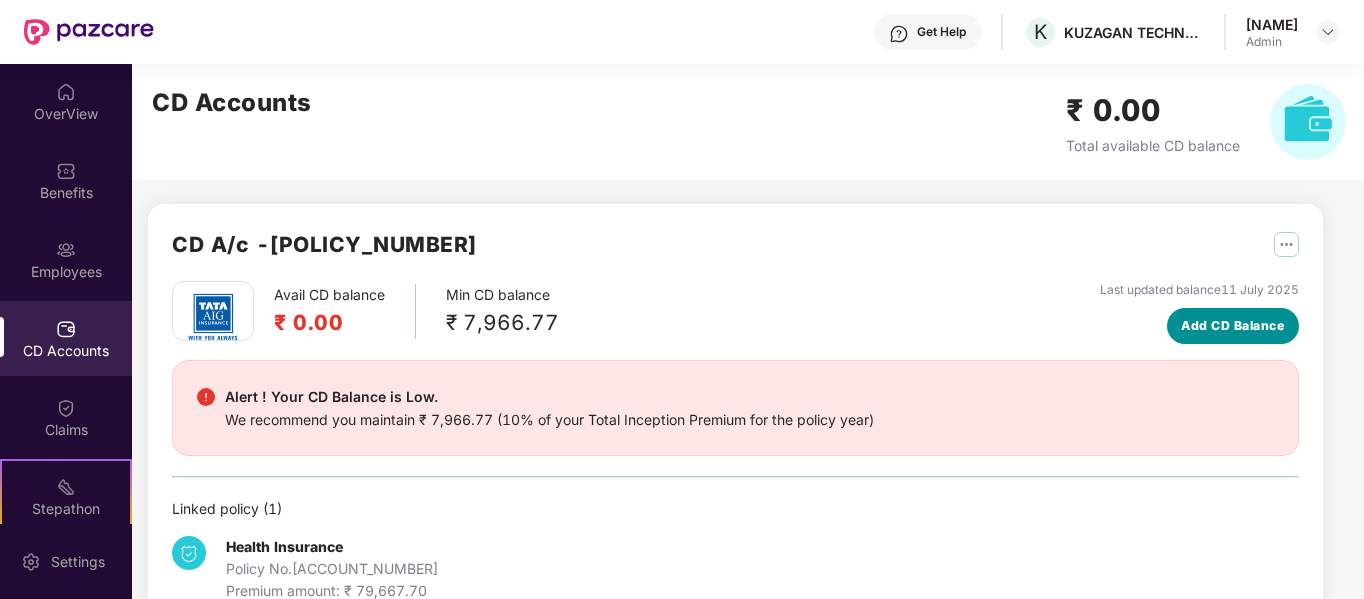 click on "Add CD Balance" at bounding box center [1232, 325] 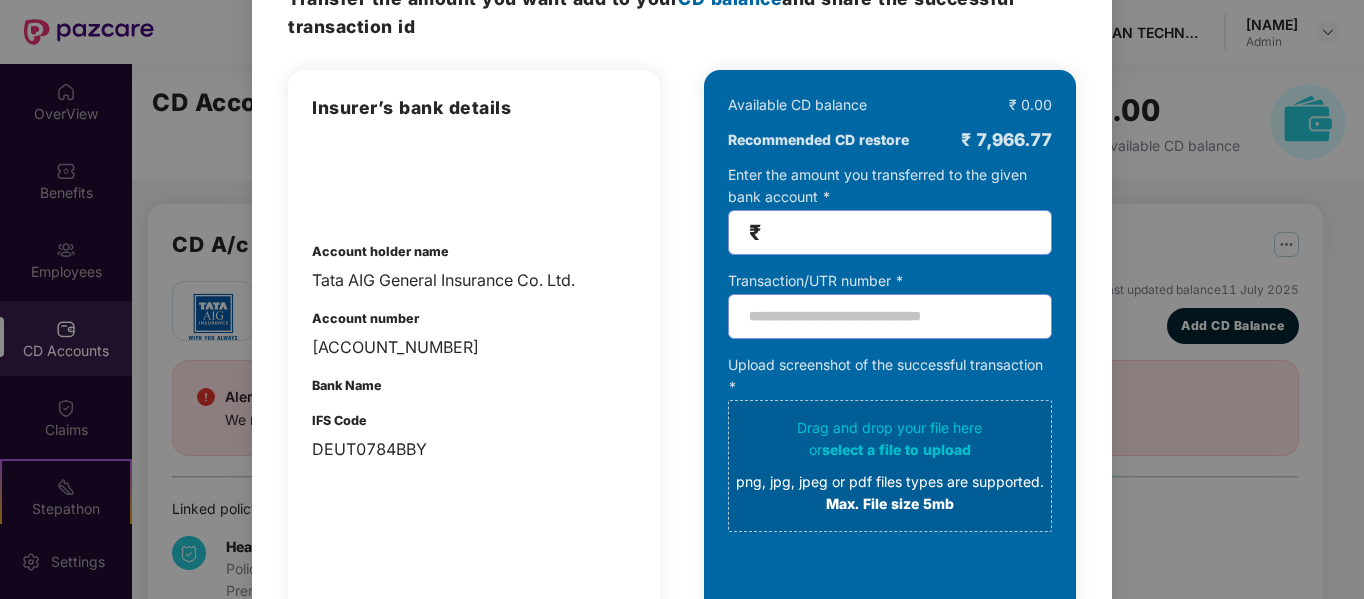 scroll, scrollTop: 110, scrollLeft: 0, axis: vertical 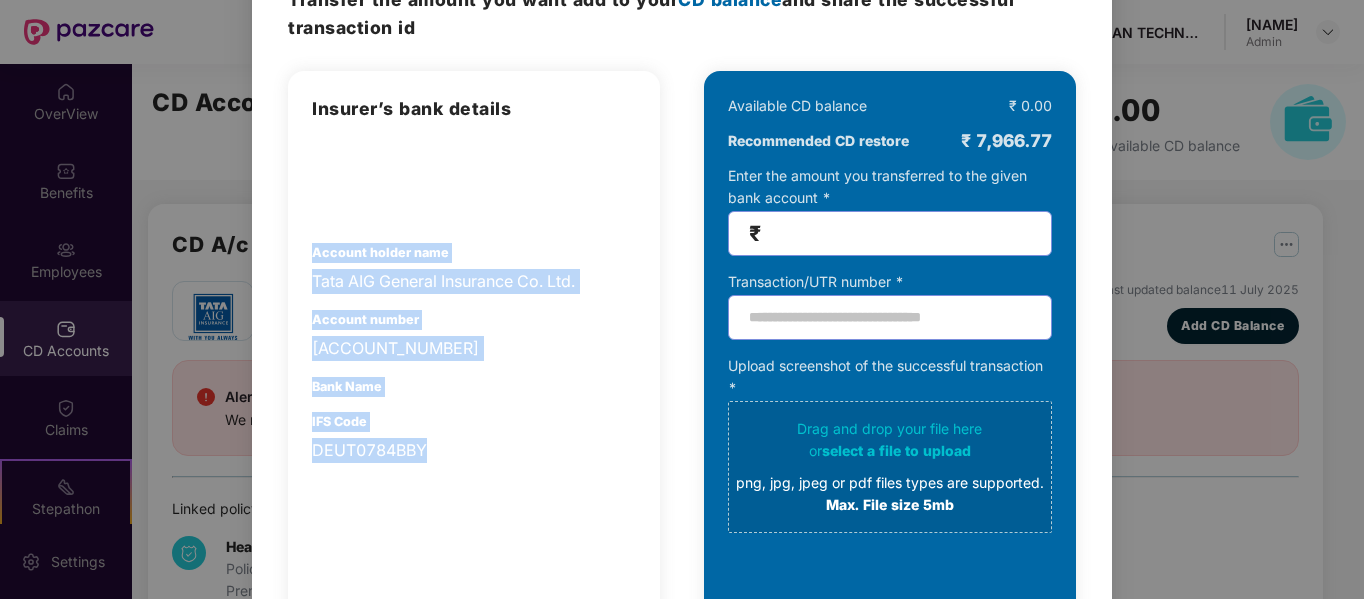drag, startPoint x: 312, startPoint y: 253, endPoint x: 470, endPoint y: 480, distance: 276.57367 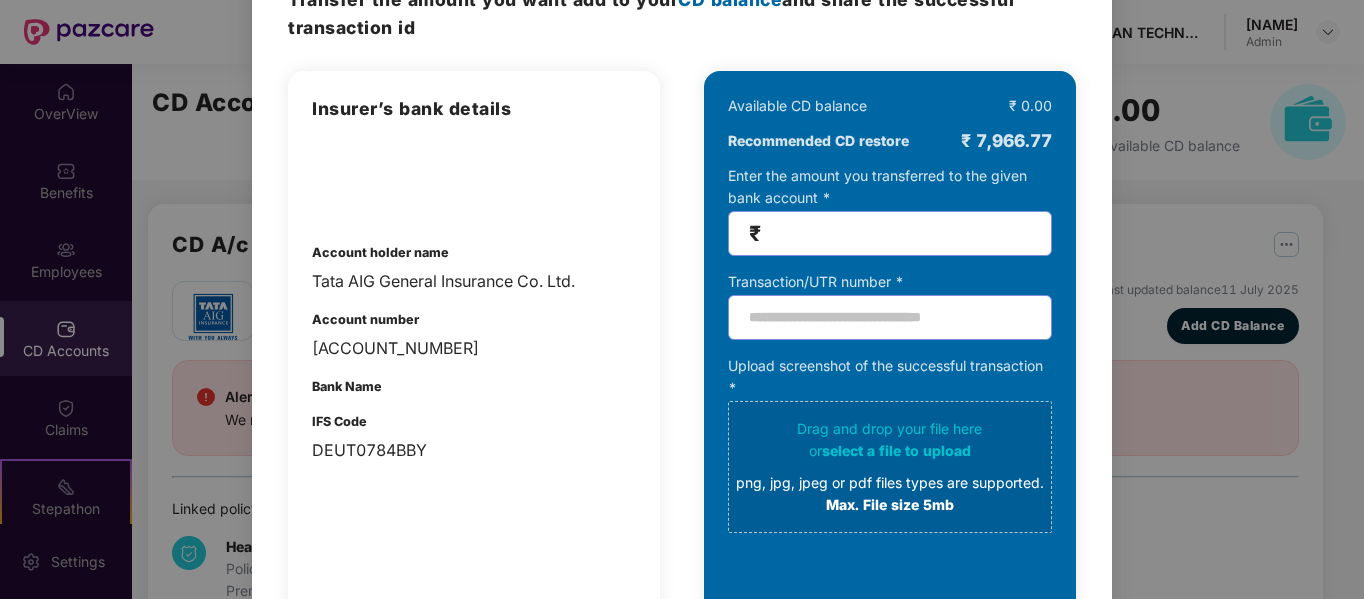click on "100% SECURE Transfer the amount   you want add to your  CD balance  and share the successful transaction id Insurer’s bank details Account holder name Tata AIG General Insurance Co. Ltd. Account number 0005947350 Bank Name IFS Code DEUT0784BBY Available CD balance ₹ 0.00 Recommended CD restore ₹ 7,966.77 Enter the amount you transferred to the given bank account * ₹  Transaction/UTR number * Upload screenshot of the successful transaction * Drag and drop your file here or  select a file to upload png, jpg, jpeg or pdf files types are supported. Max. File size 5mb Submit  Cancel OK" at bounding box center (682, 299) 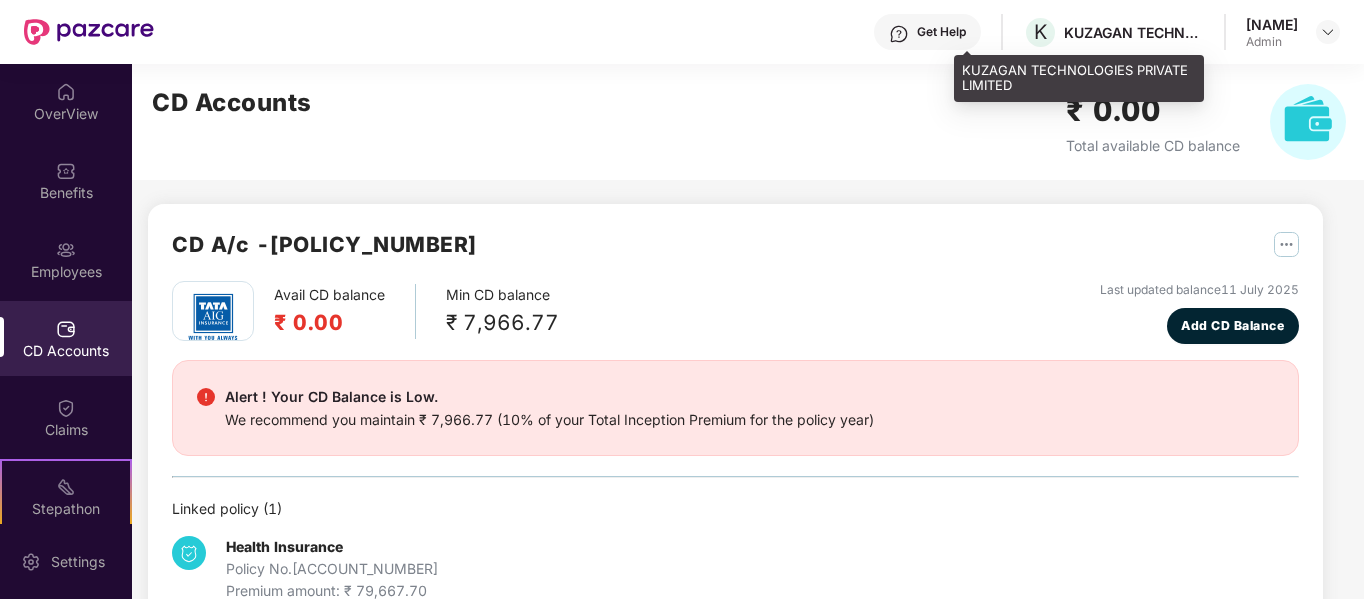 click on "KUZAGAN TECHNOLOGIES PRIVATE LIMITED" at bounding box center [1134, 32] 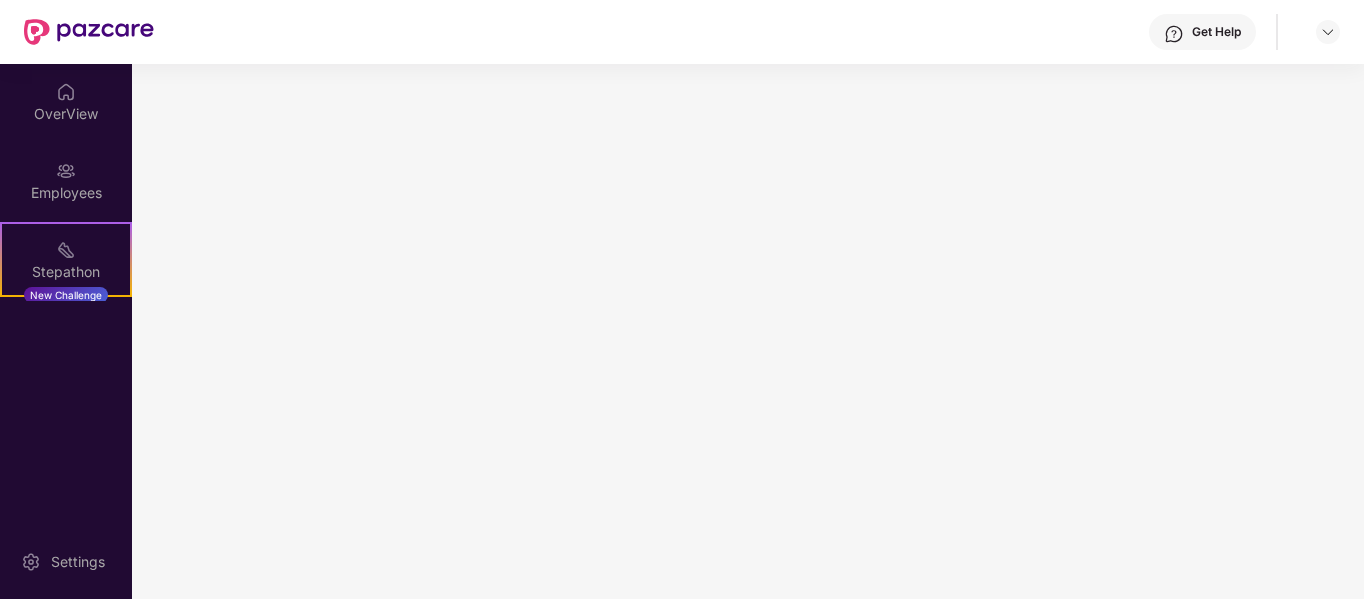 scroll, scrollTop: 0, scrollLeft: 0, axis: both 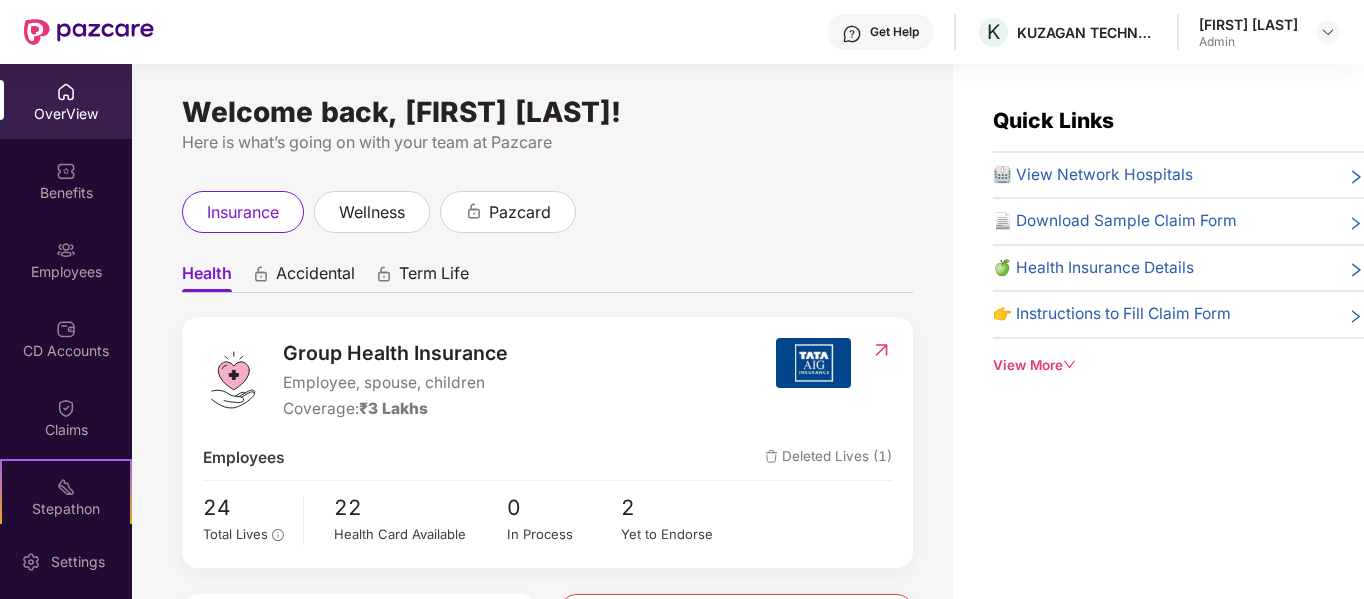 click on "Admin" at bounding box center [1248, 42] 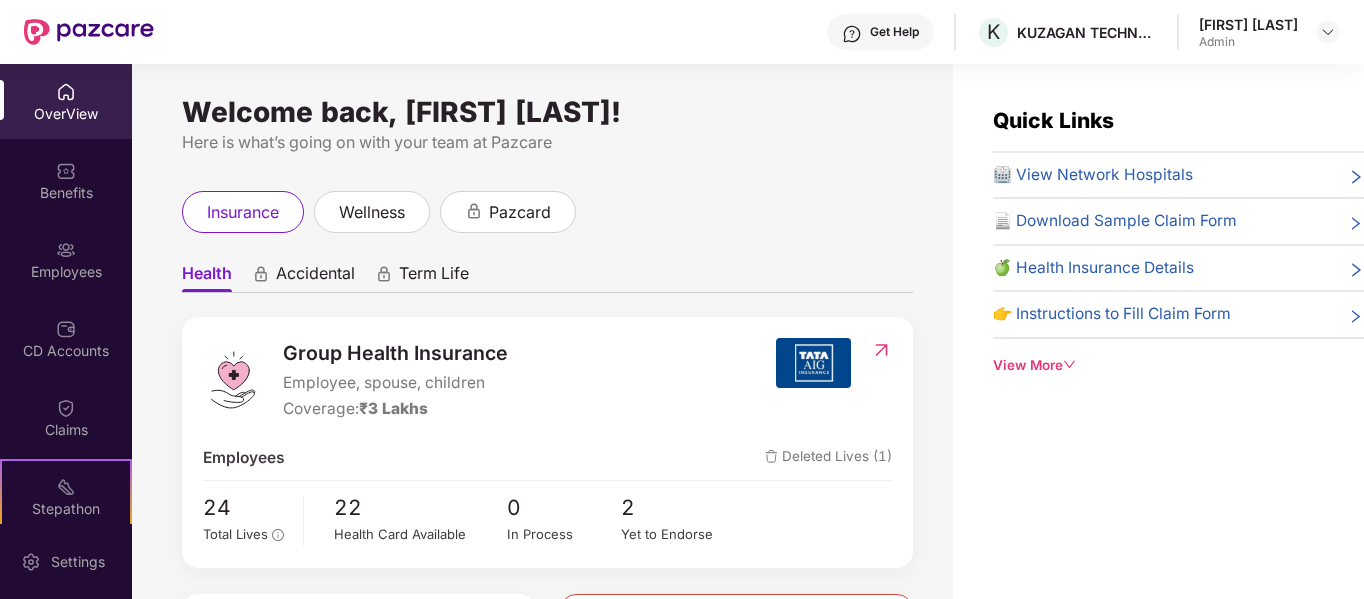 click on "[FIRST] [LAST]" at bounding box center [1248, 24] 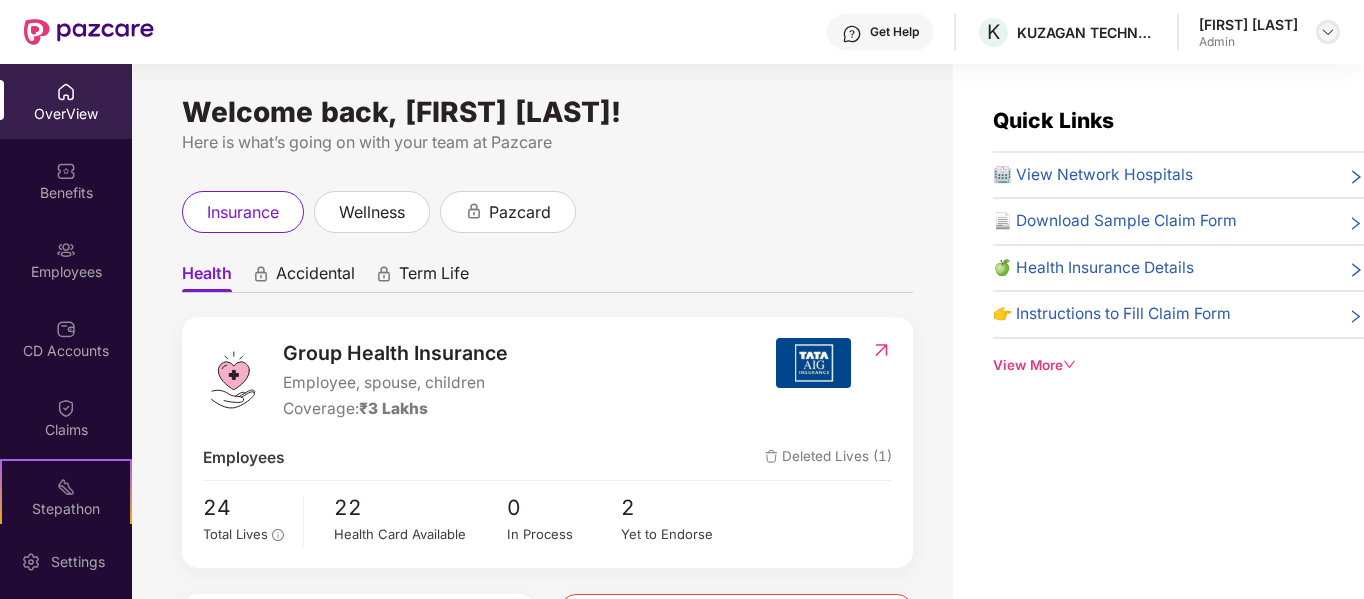 click at bounding box center [1328, 32] 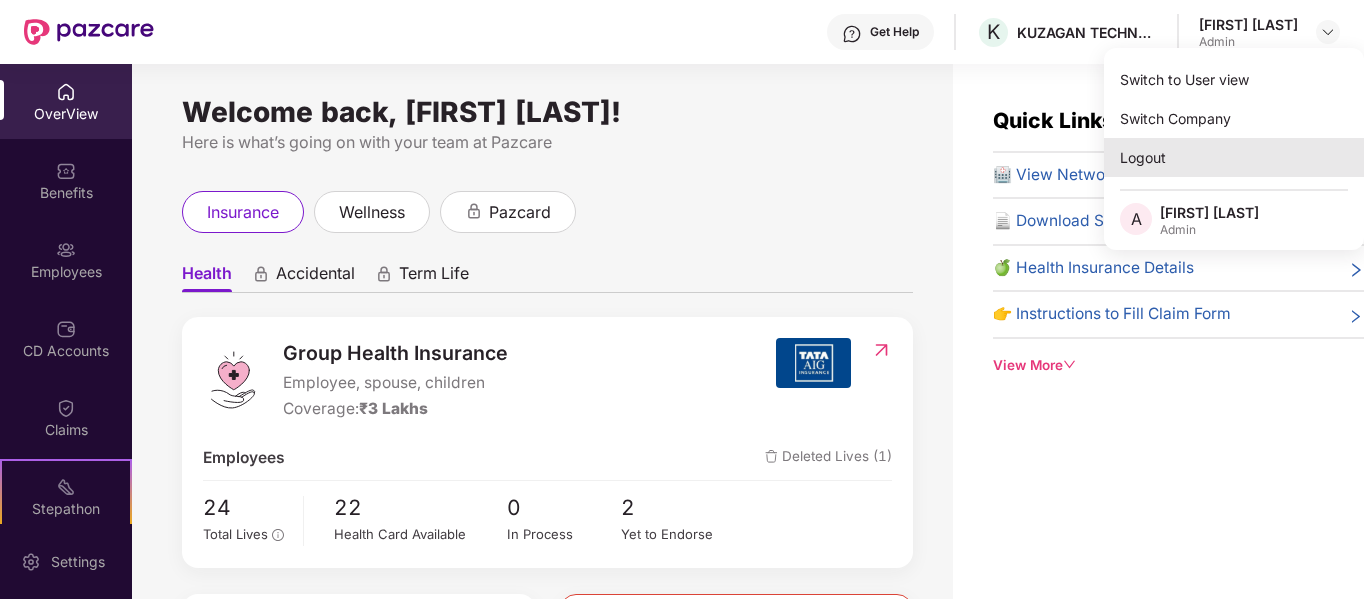 click on "Logout" at bounding box center (1234, 157) 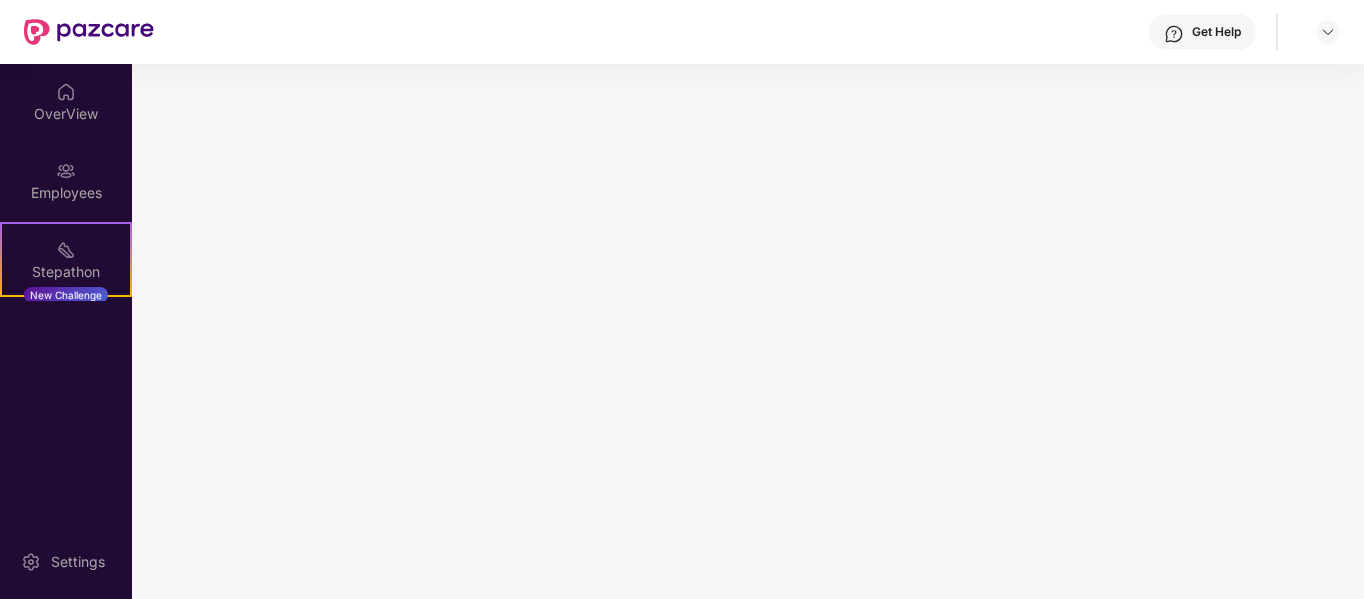 scroll, scrollTop: 0, scrollLeft: 0, axis: both 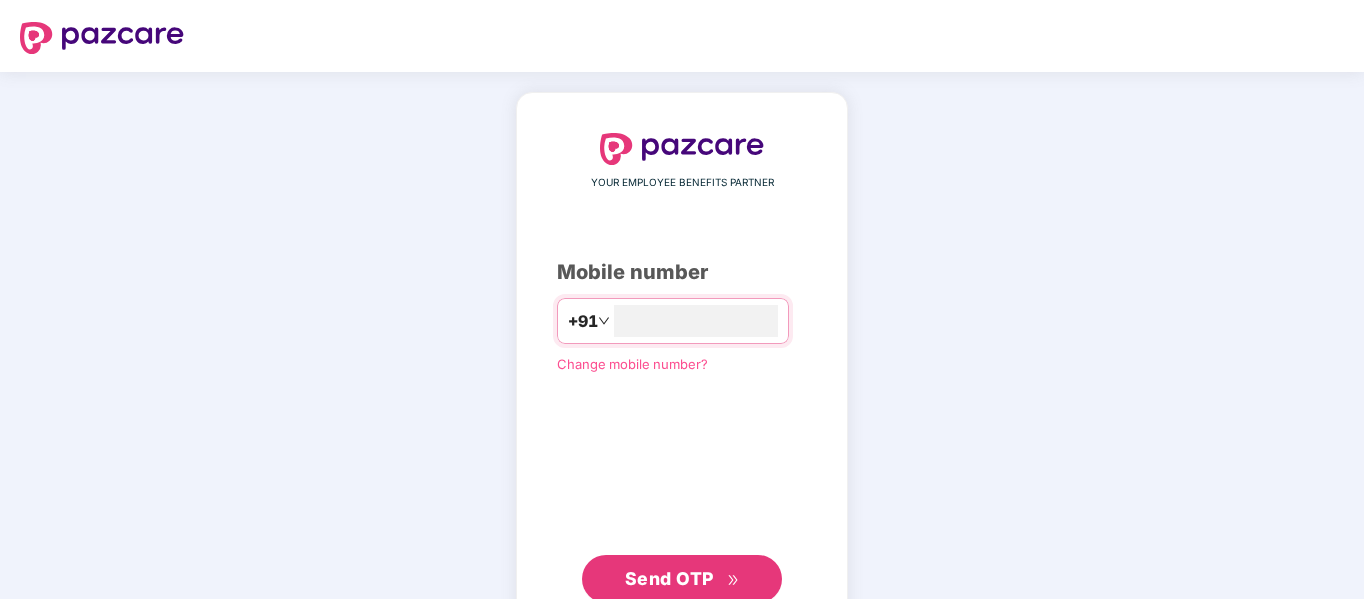 type on "**********" 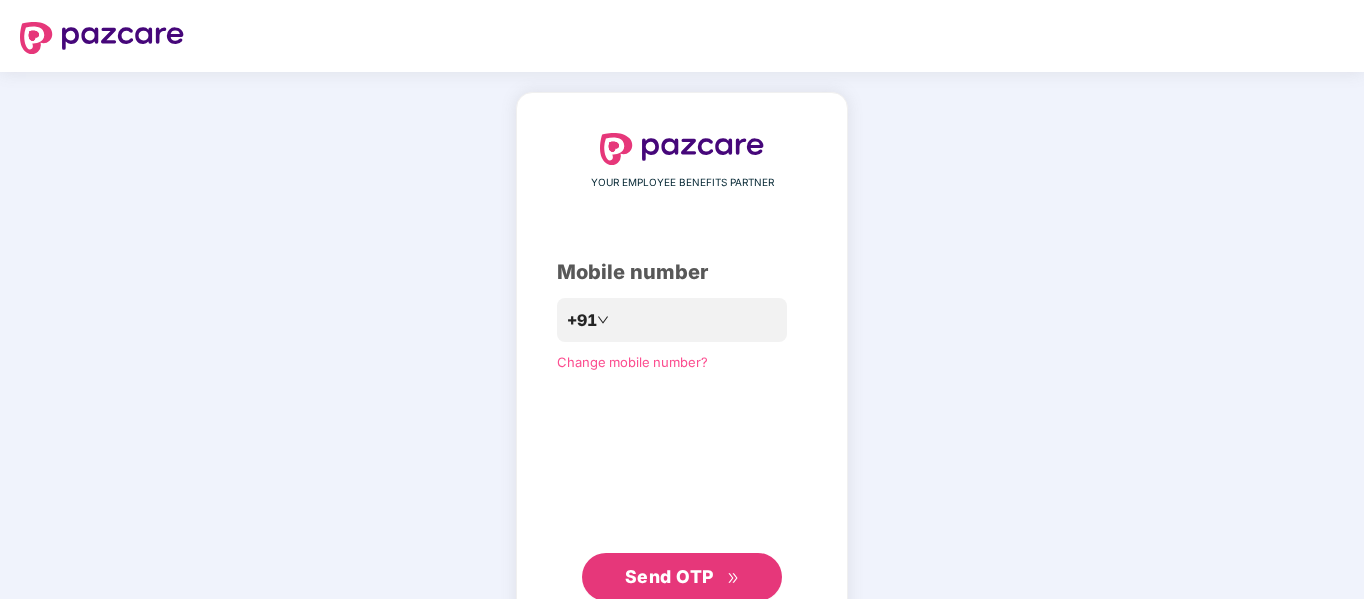 click on "Send OTP" at bounding box center (669, 576) 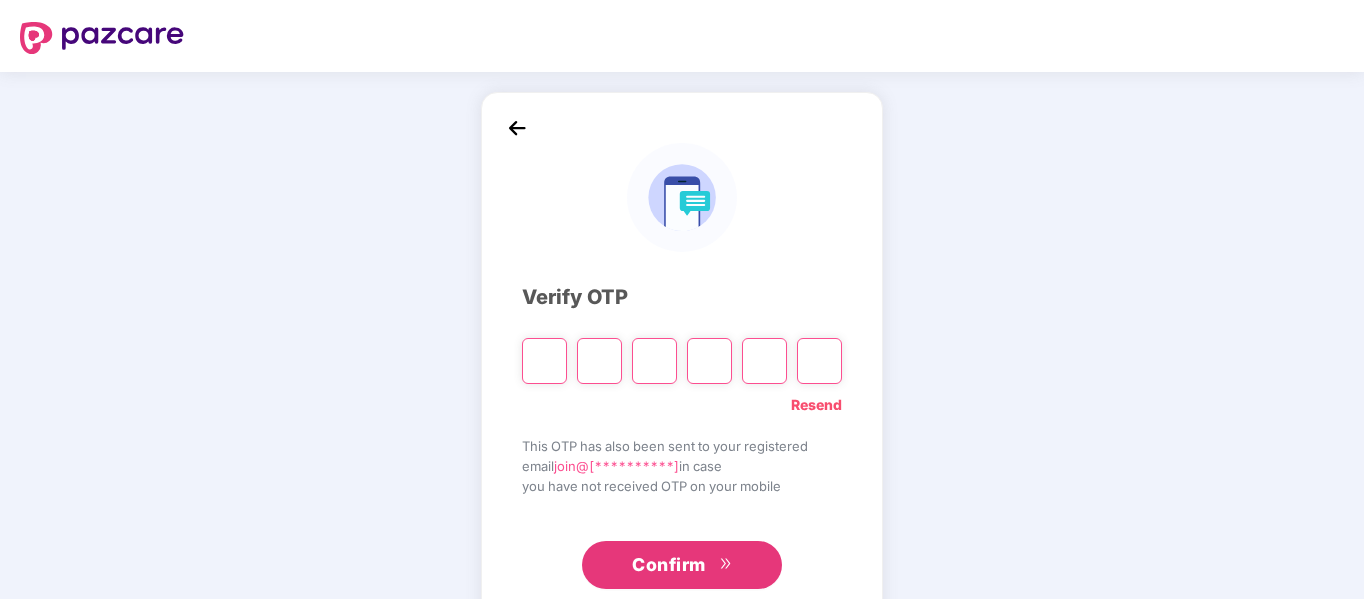 type on "*" 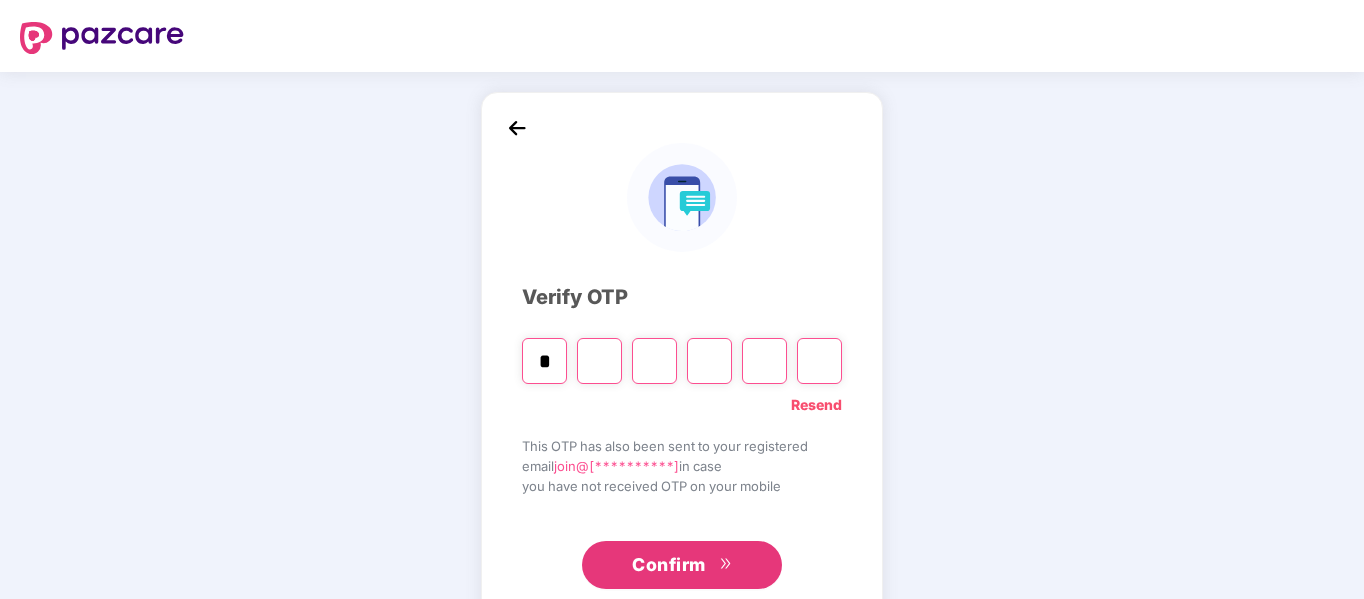 type on "*" 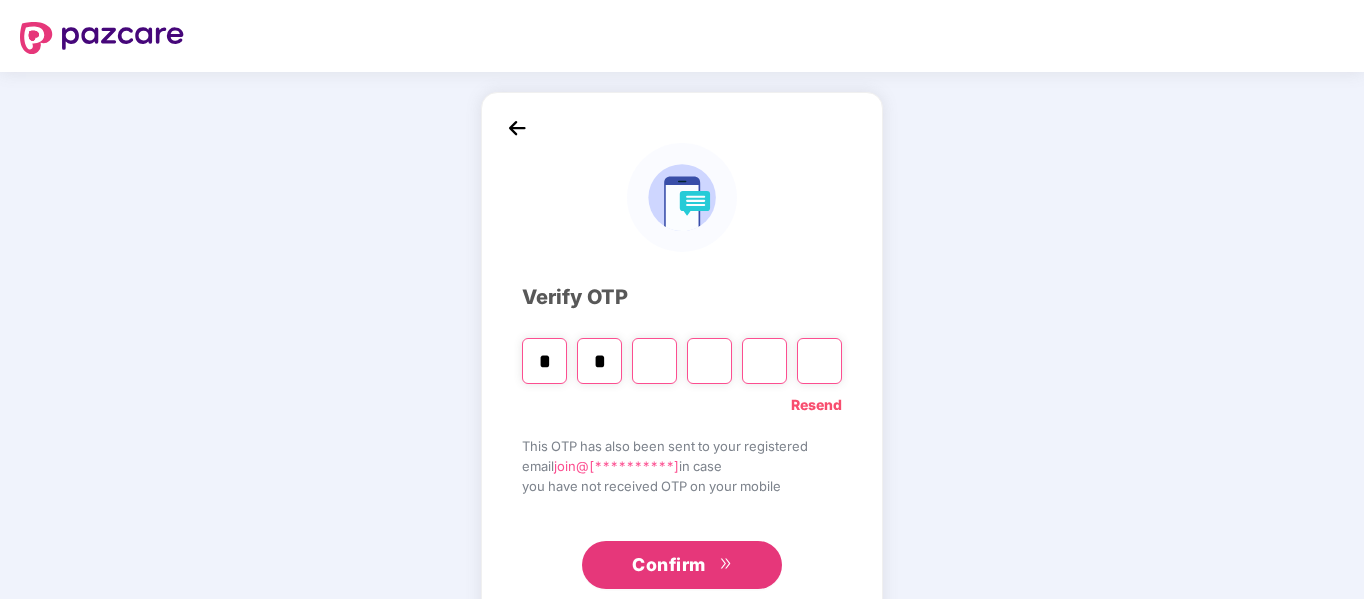 type on "*" 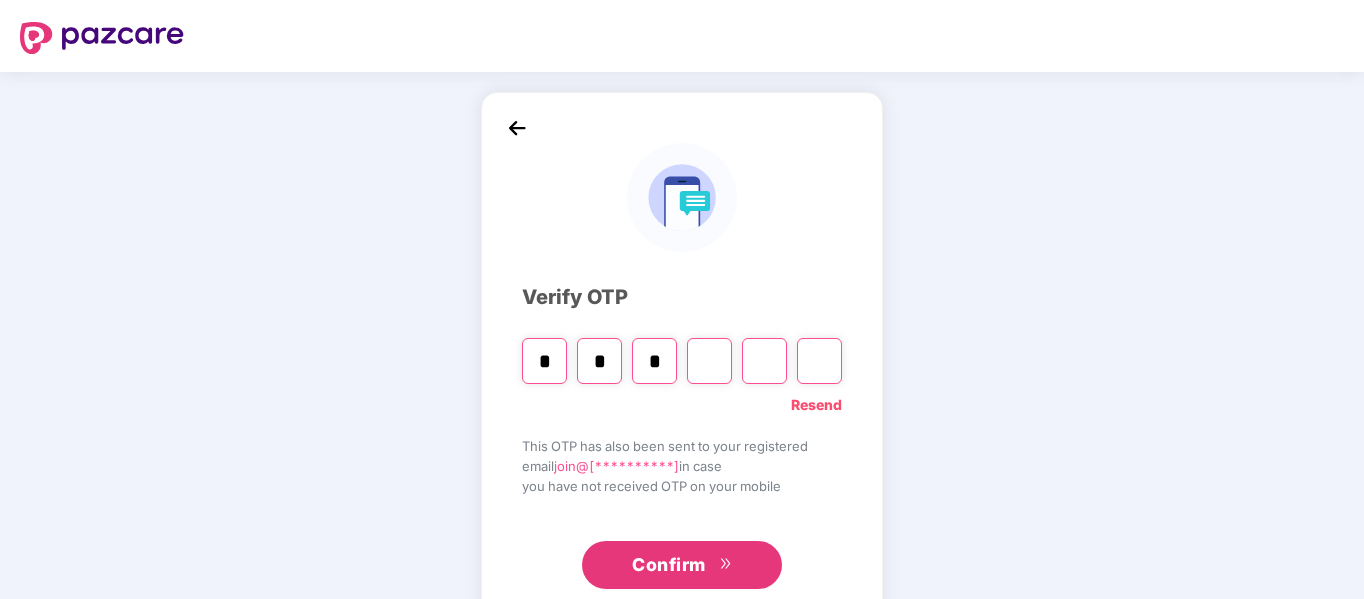 type on "*" 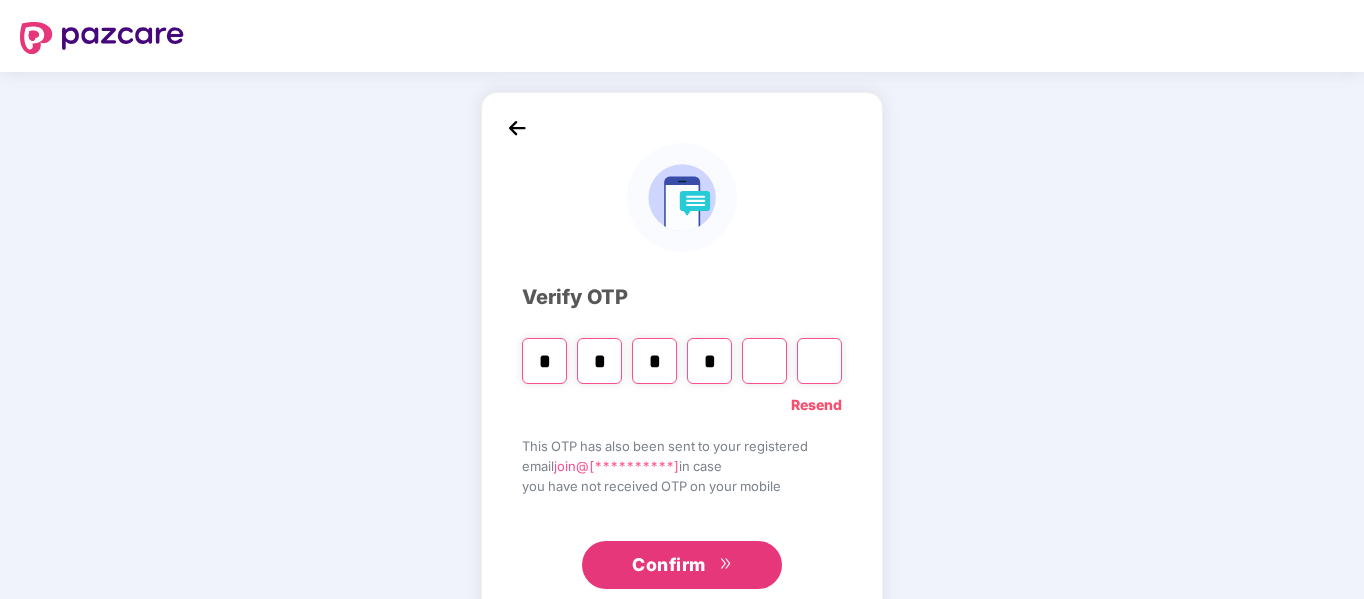 type on "*" 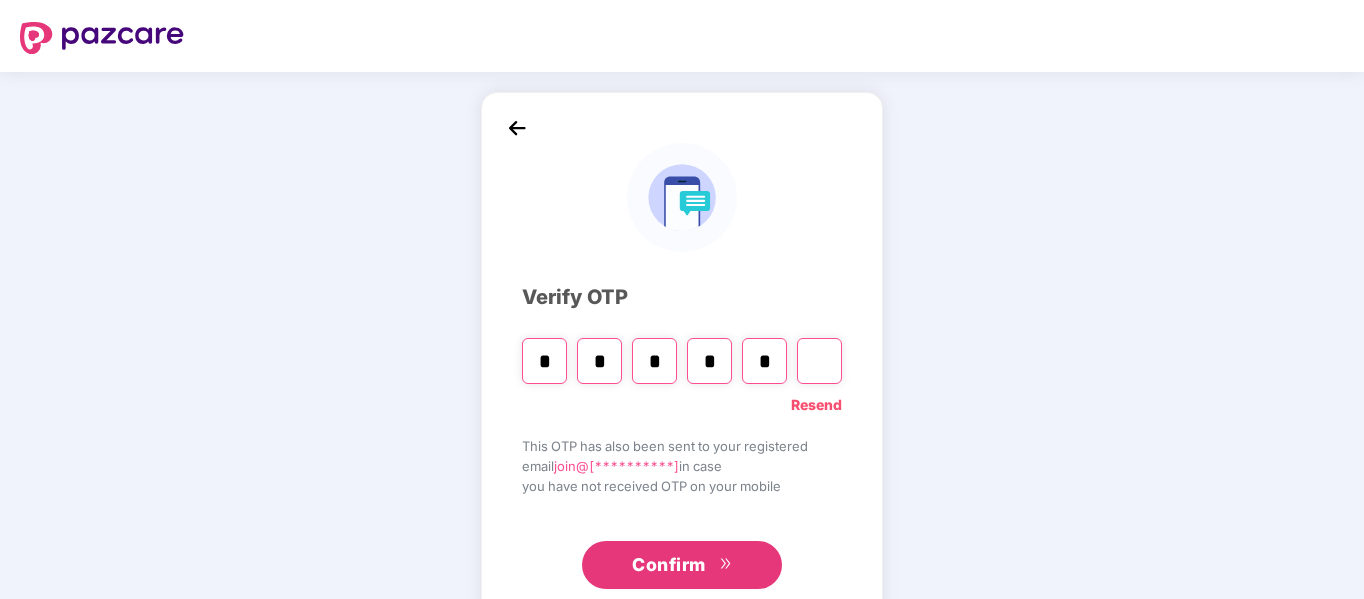 type on "*" 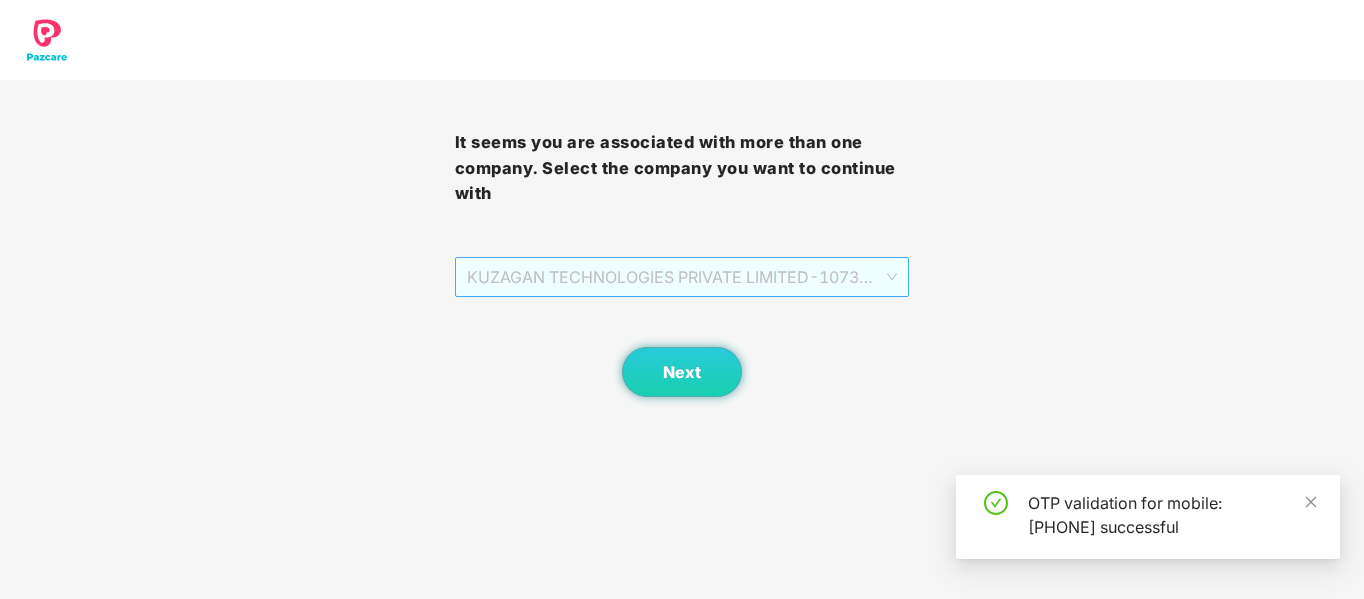 click on "[COMPANY] - [NUMBER] - ADMIN" at bounding box center [682, 277] 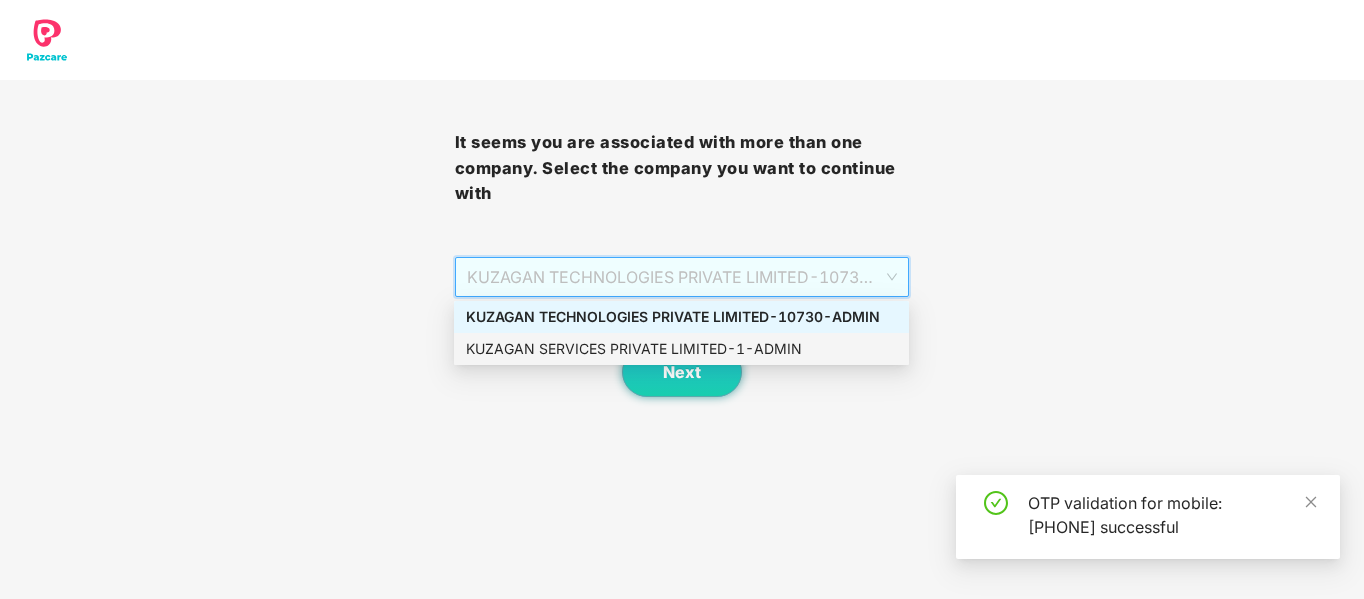 click on "[COMPANY] - [NUMBER] - ADMIN" at bounding box center [681, 349] 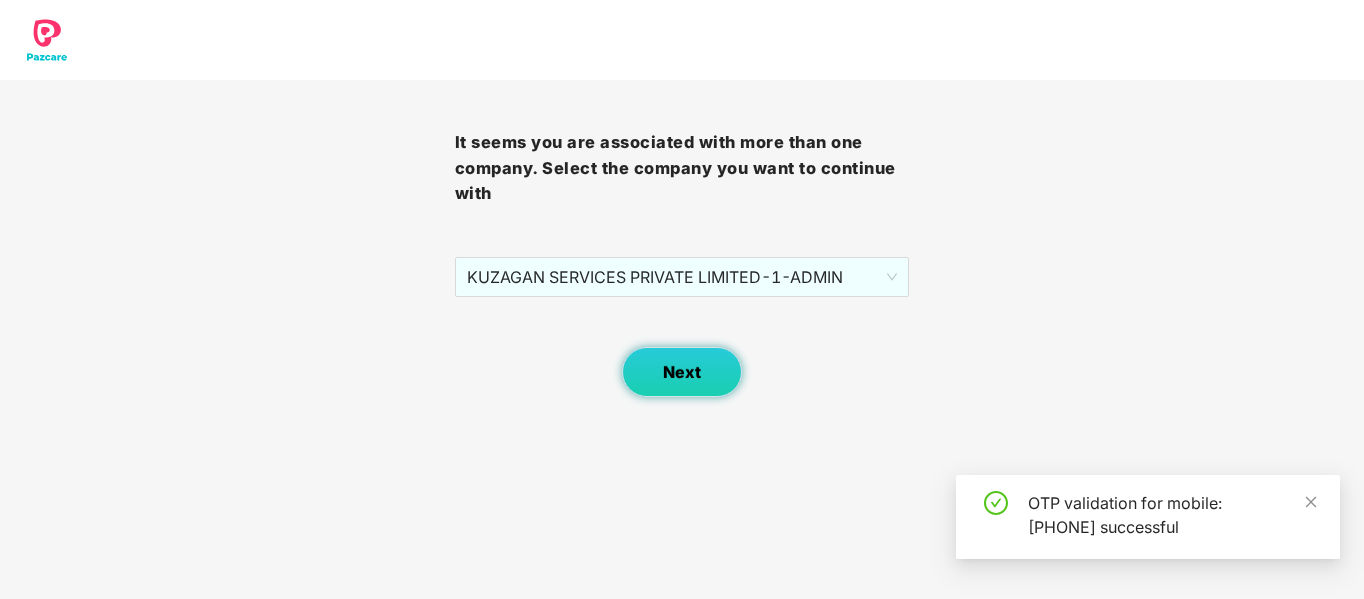 click on "Next" at bounding box center [682, 372] 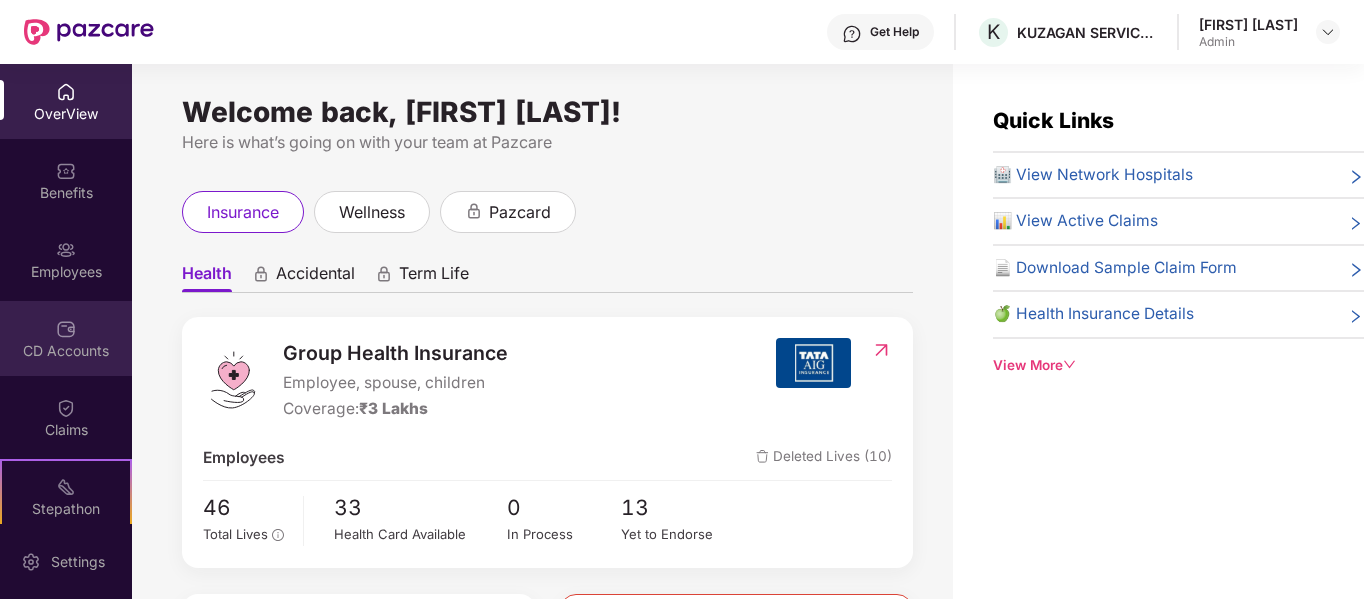 click on "CD Accounts" at bounding box center [66, 338] 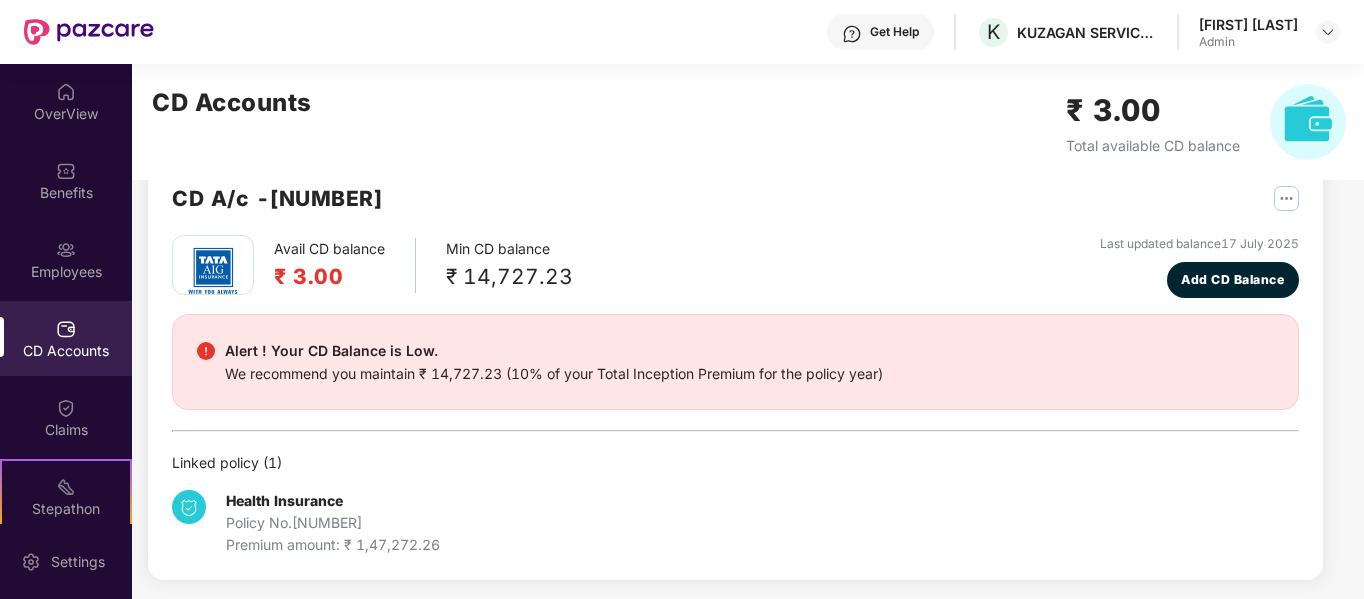 scroll, scrollTop: 51, scrollLeft: 0, axis: vertical 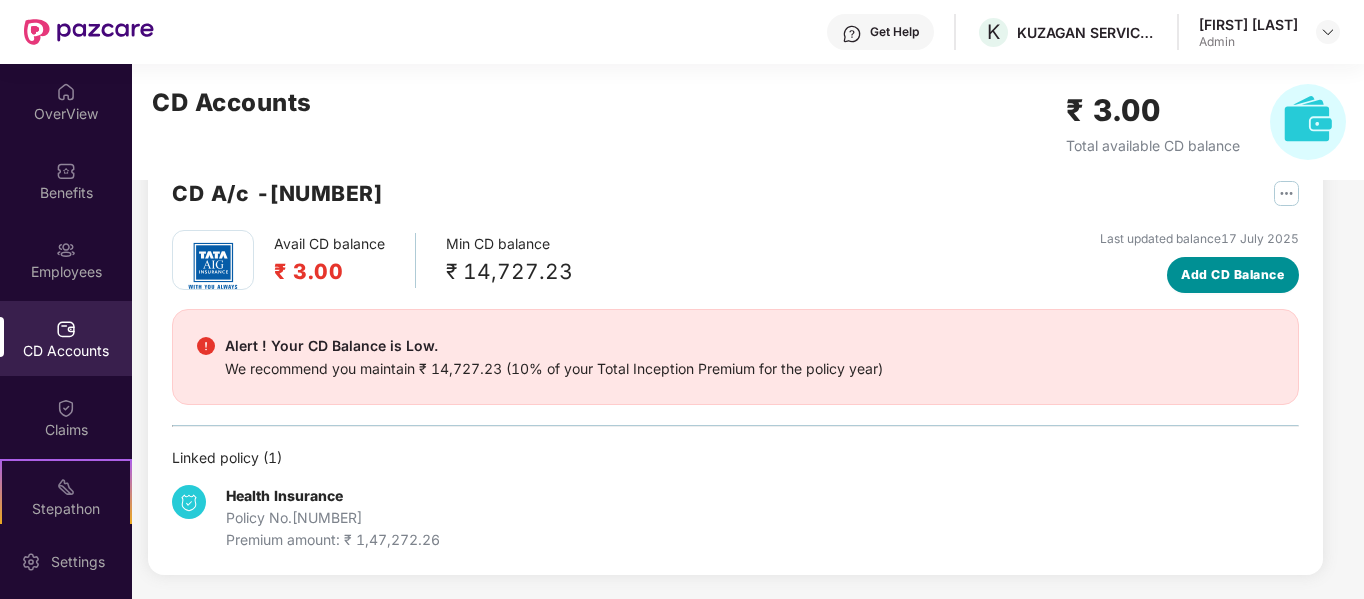 click on "Add CD Balance" at bounding box center [1232, 274] 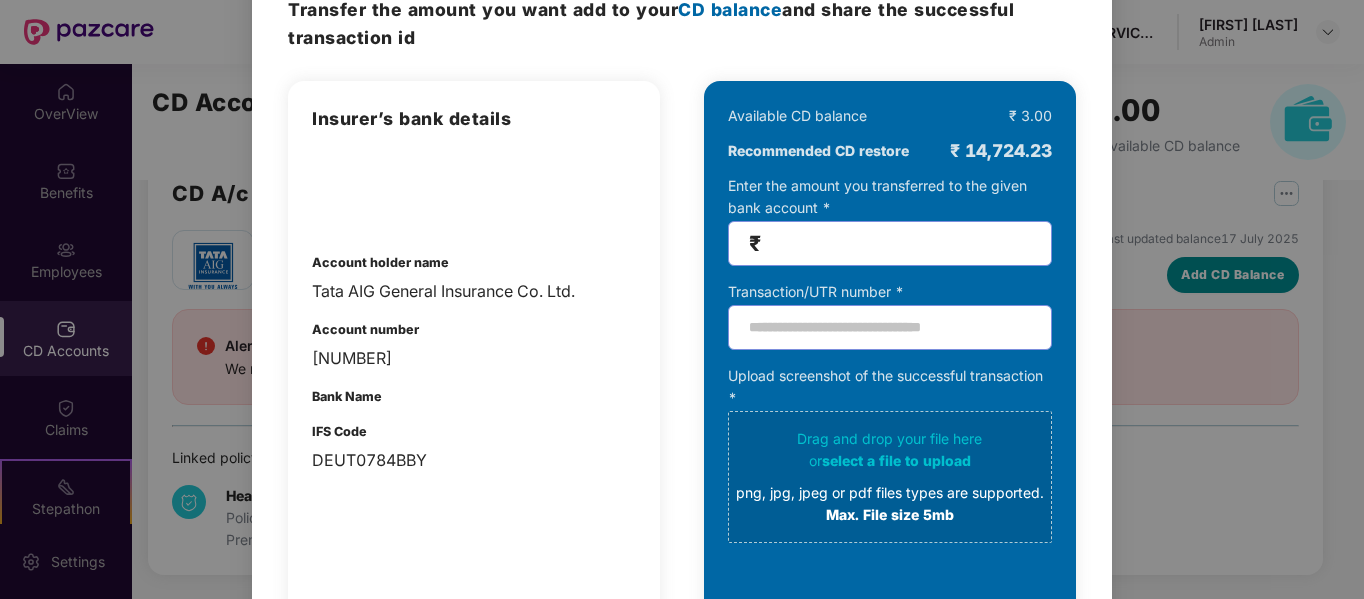 scroll, scrollTop: 99, scrollLeft: 0, axis: vertical 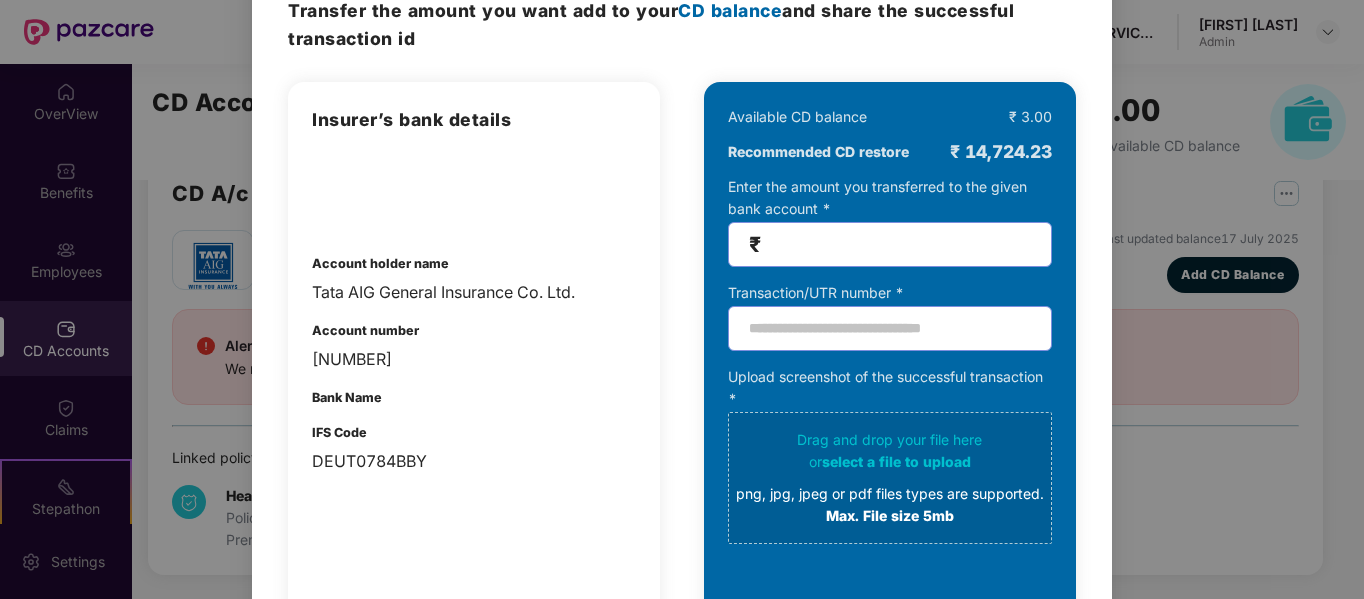 click on "100% SECURE Transfer the amount   you want add to your  CD balance  and share the successful transaction id Insurer’s bank details Account holder name [COMPANY] Account number [NUMBER] Bank Name IFS Code DEUT0784BBY Available CD balance ₹ 3.00 Recommended CD restore ₹ 14,724.23 Enter the amount you transferred to the given bank account * ₹  Transaction/UTR number * Upload screenshot of the successful transaction * Drag and drop your file here or  select a file to upload png, jpg, jpeg or pdf files types are supported. Max. File size 5mb Submit  Cancel OK" at bounding box center [682, 299] 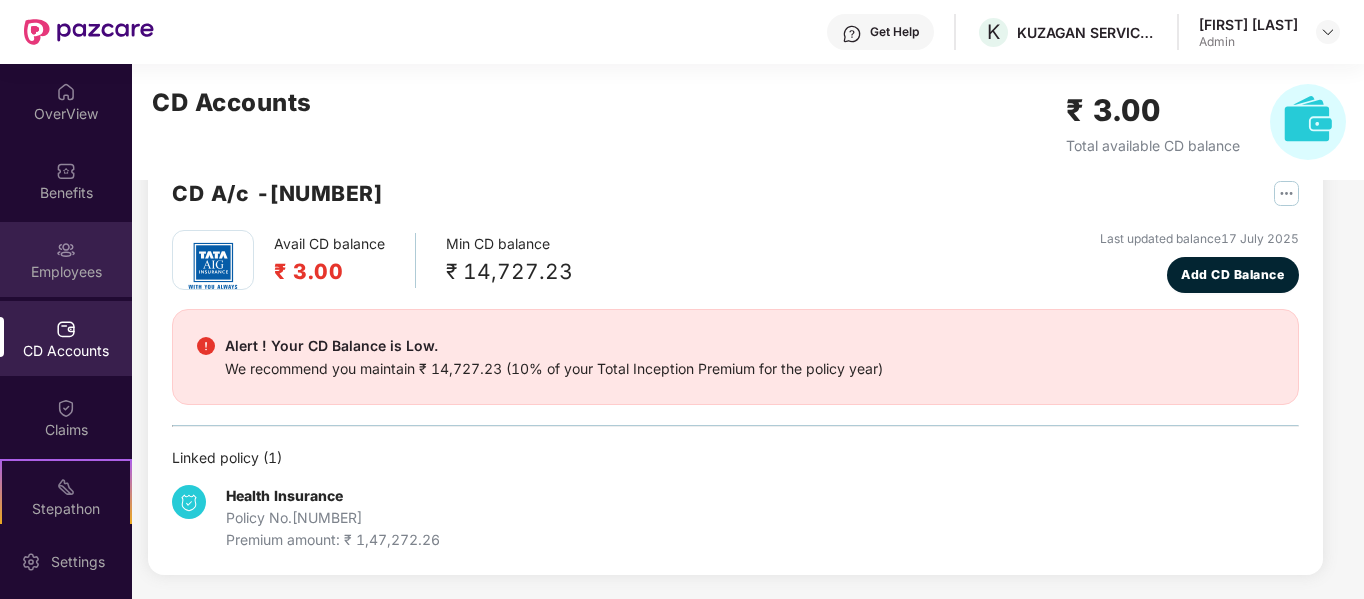 click on "Employees" at bounding box center (66, 259) 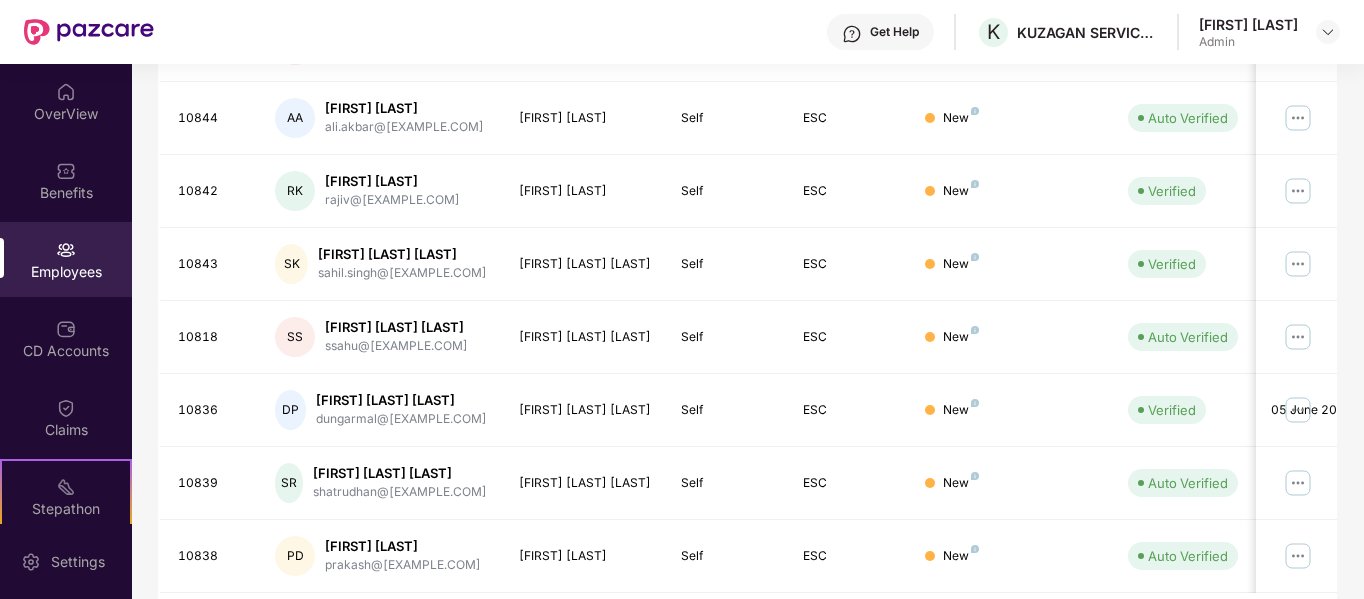 scroll, scrollTop: 630, scrollLeft: 0, axis: vertical 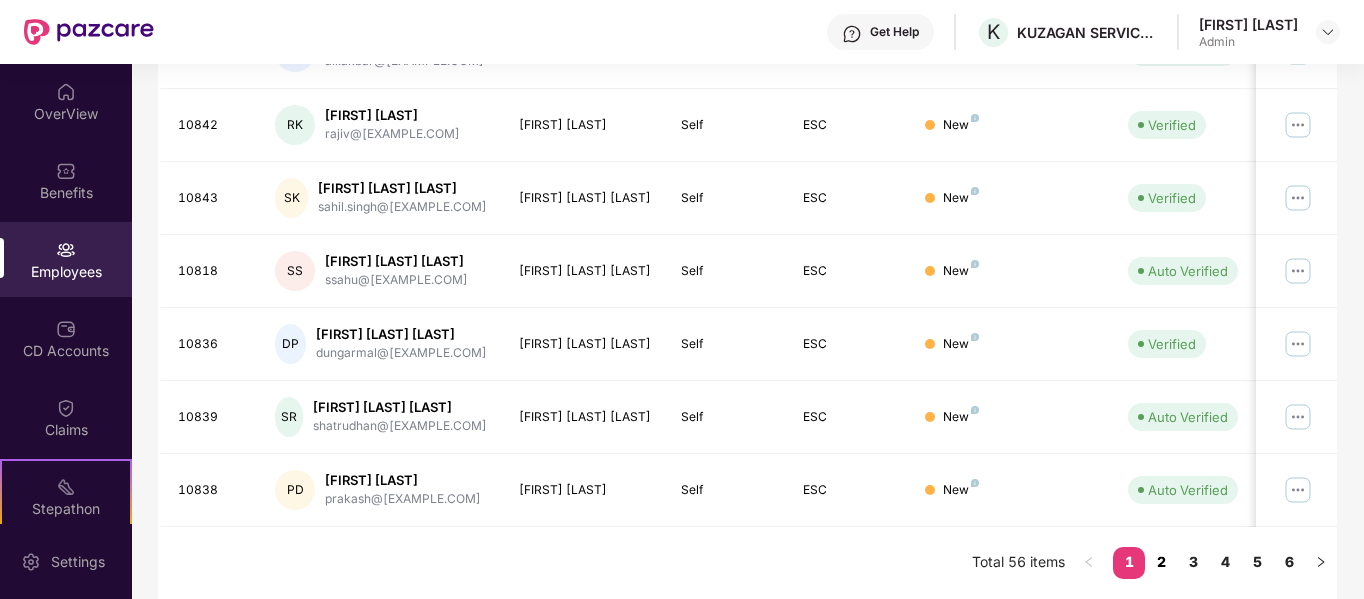 click on "2" at bounding box center [1161, 562] 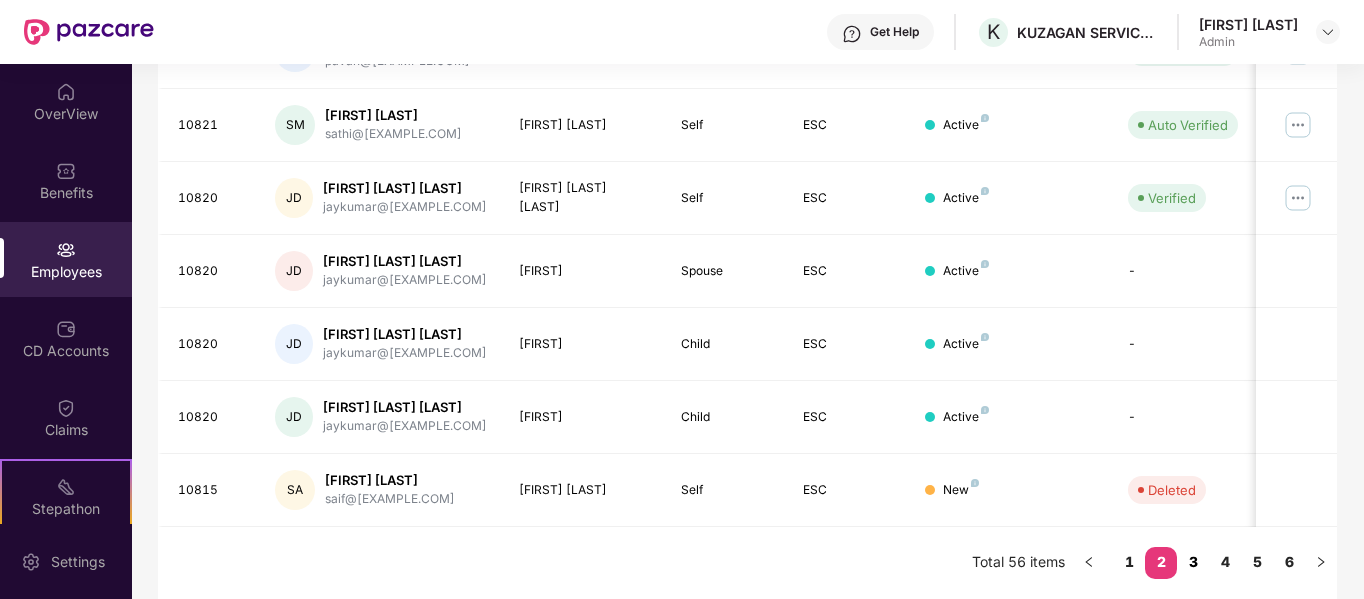 click on "3" at bounding box center [1193, 562] 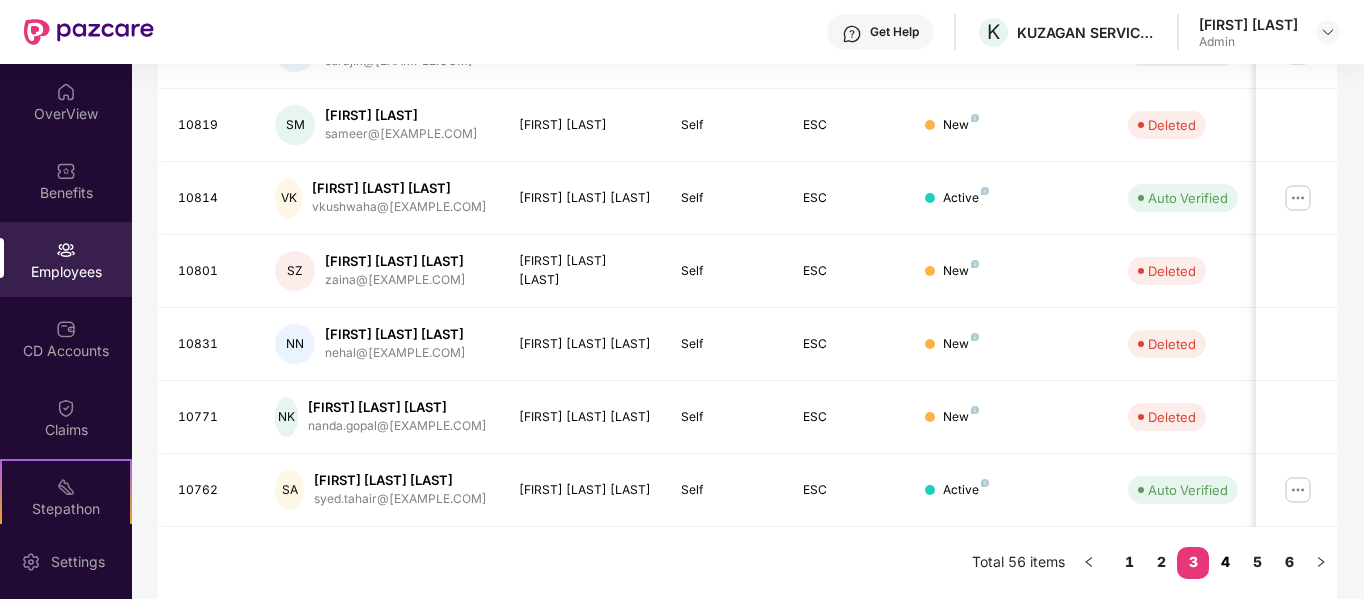 click on "4" at bounding box center (1225, 562) 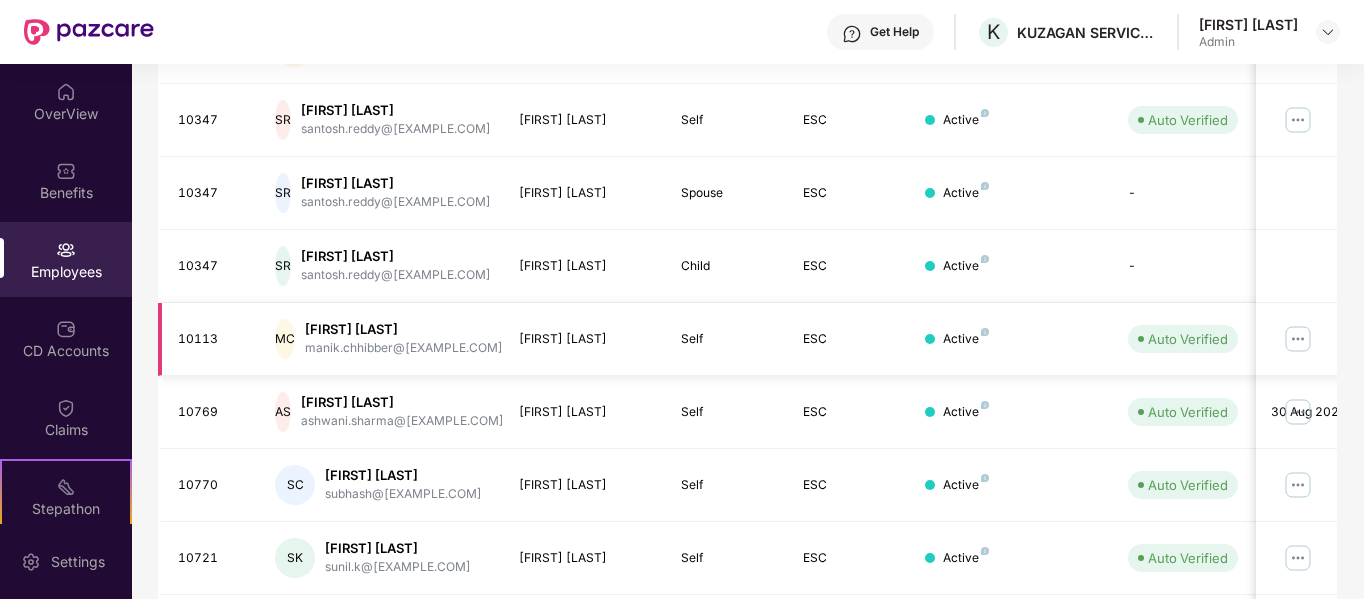 scroll, scrollTop: 630, scrollLeft: 0, axis: vertical 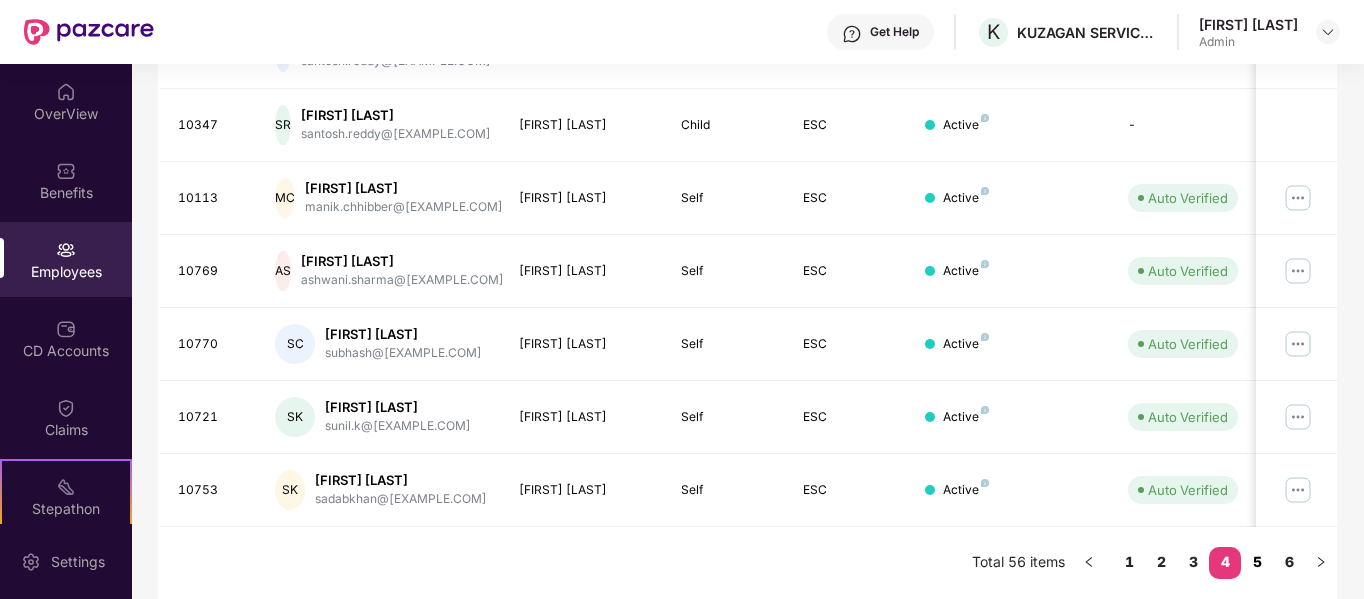 click on "5" at bounding box center (1257, 562) 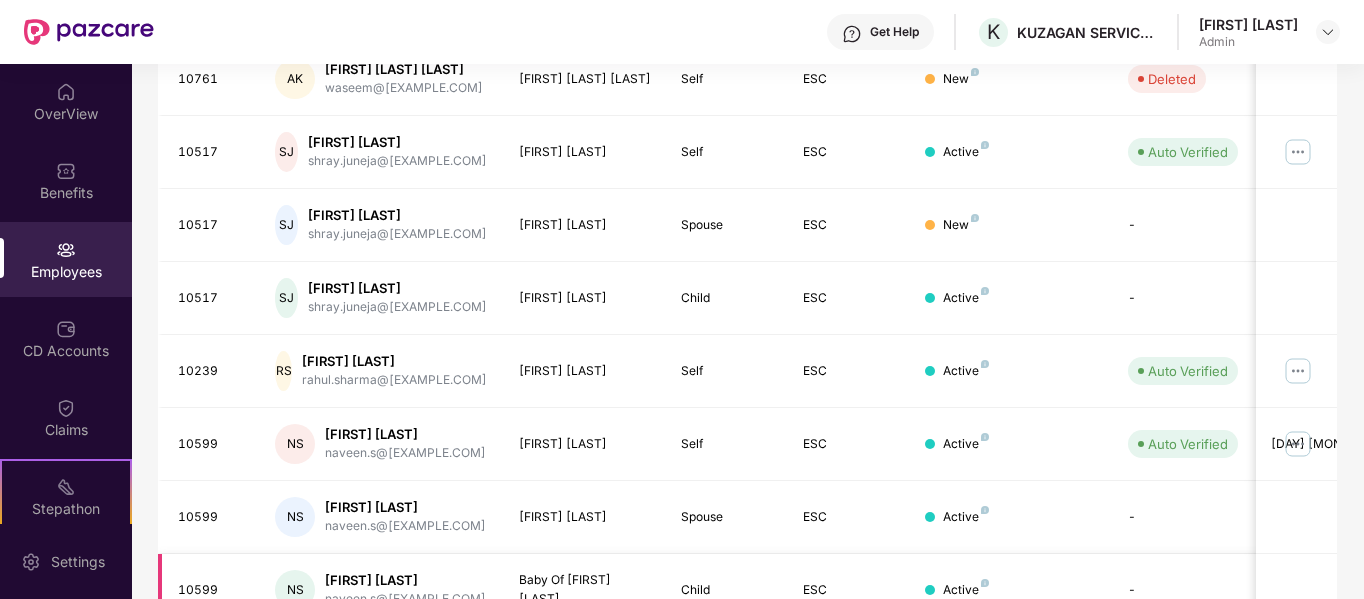 scroll, scrollTop: 458, scrollLeft: 0, axis: vertical 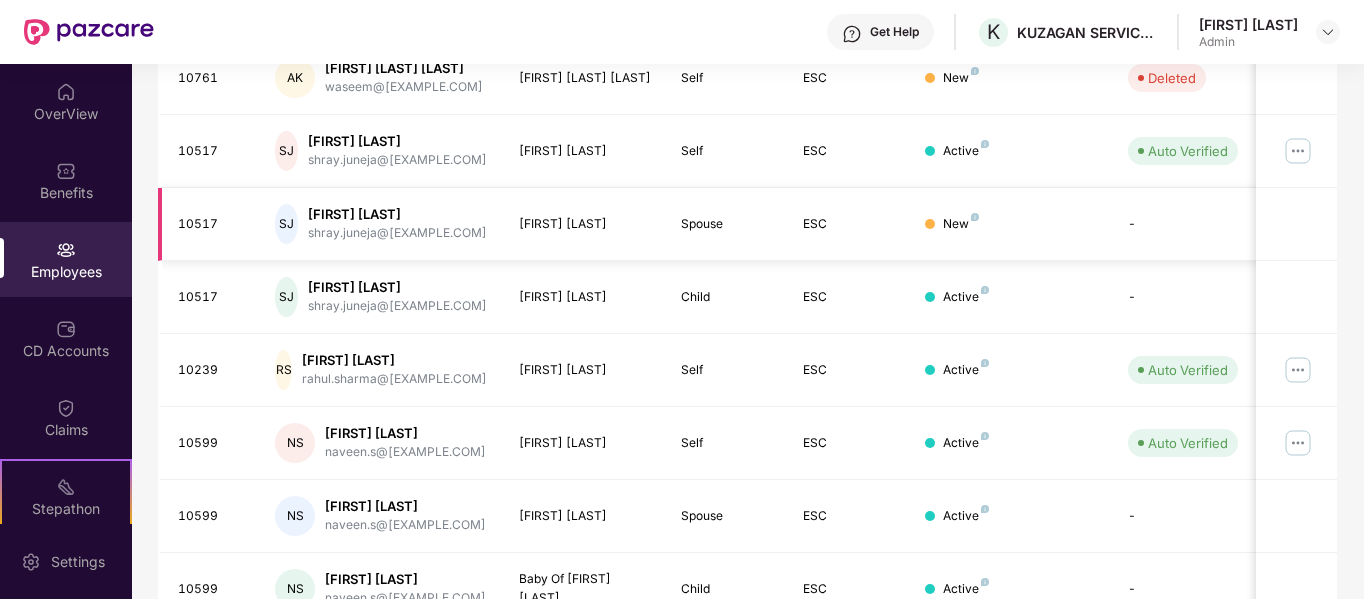click on "New" at bounding box center (961, 224) 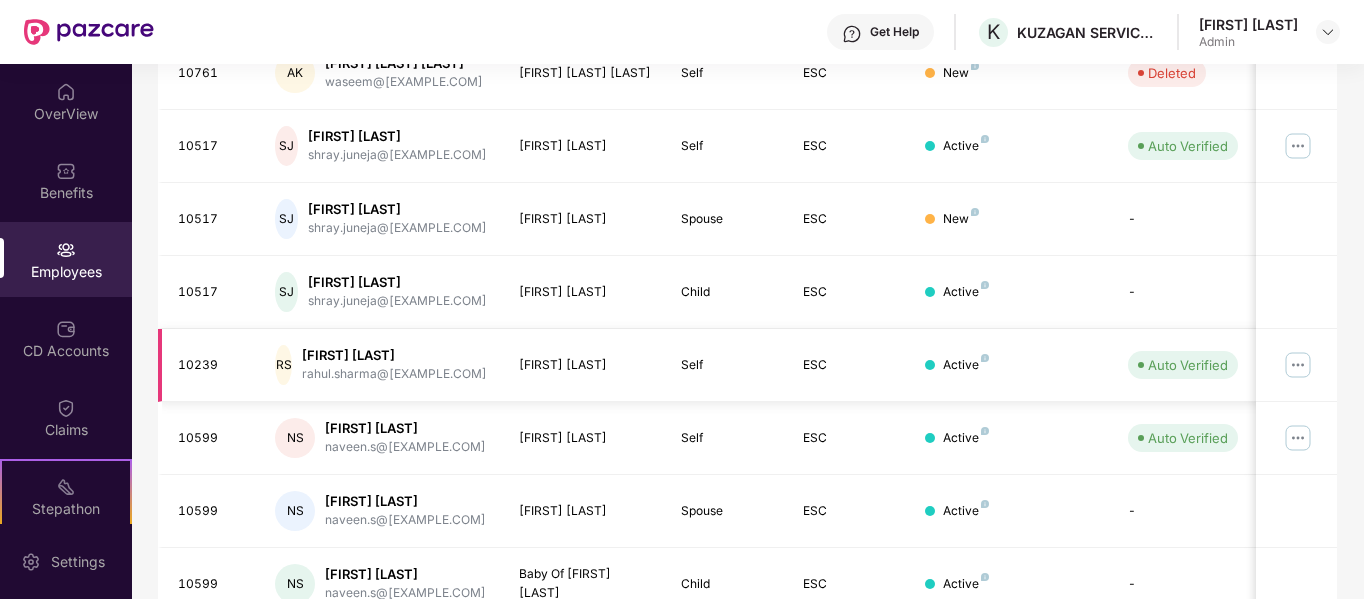 scroll, scrollTop: 630, scrollLeft: 0, axis: vertical 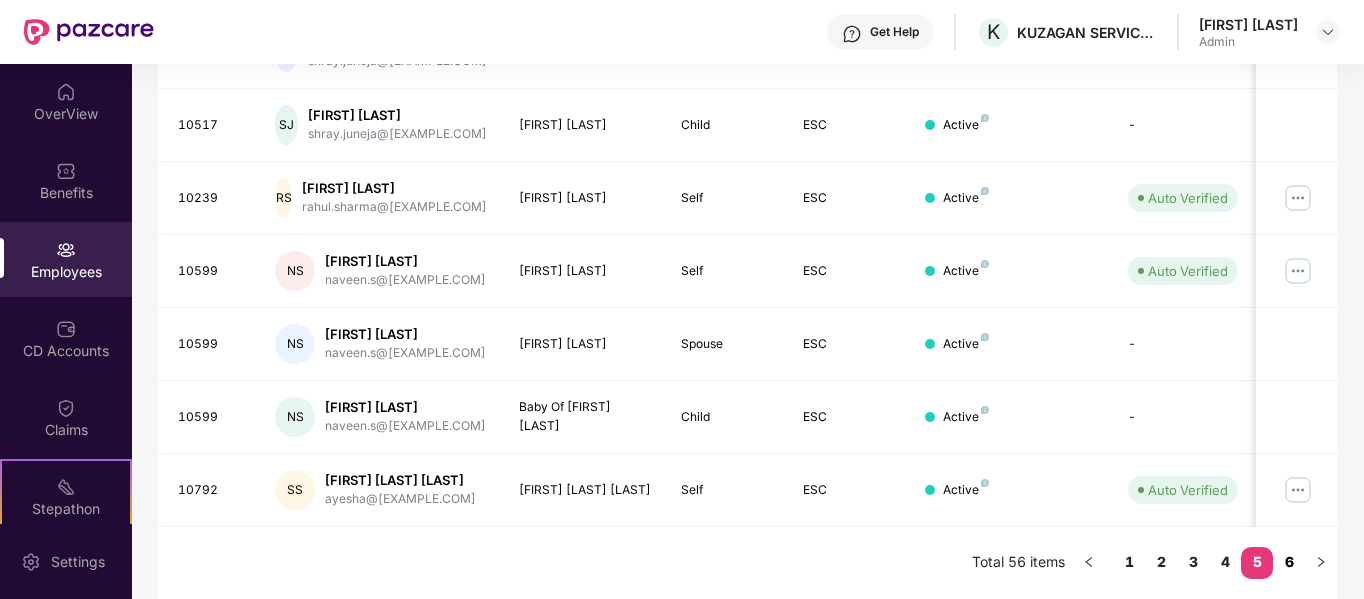 click on "6" at bounding box center [1289, 562] 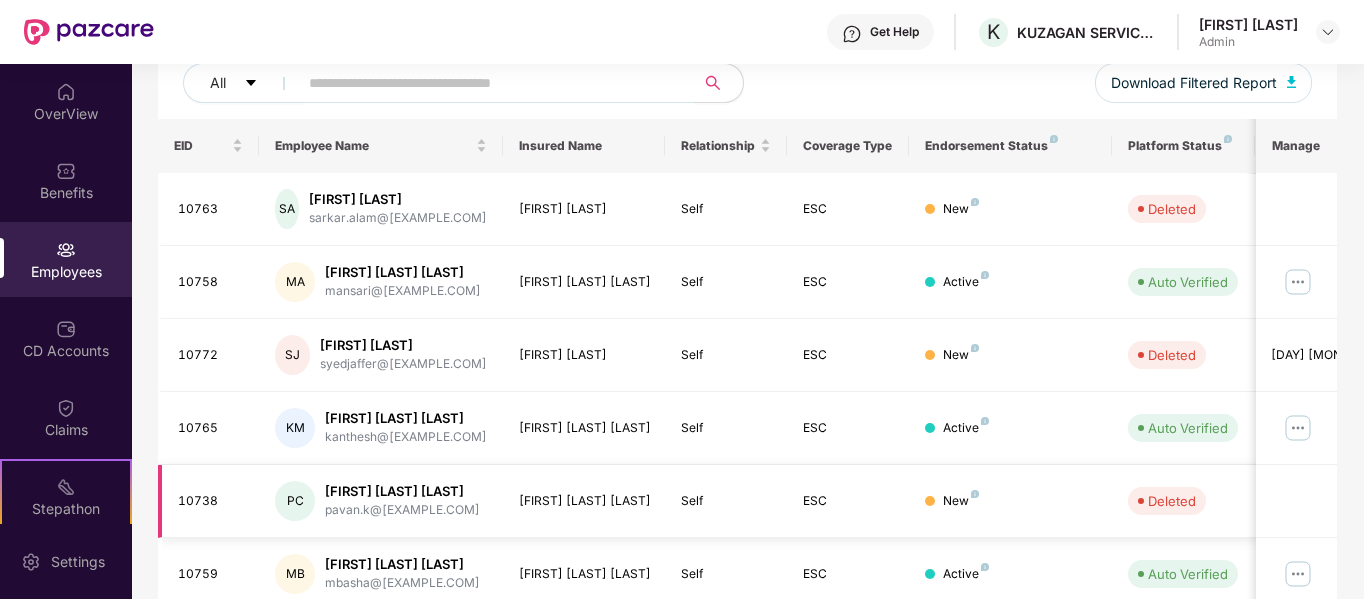scroll, scrollTop: 338, scrollLeft: 0, axis: vertical 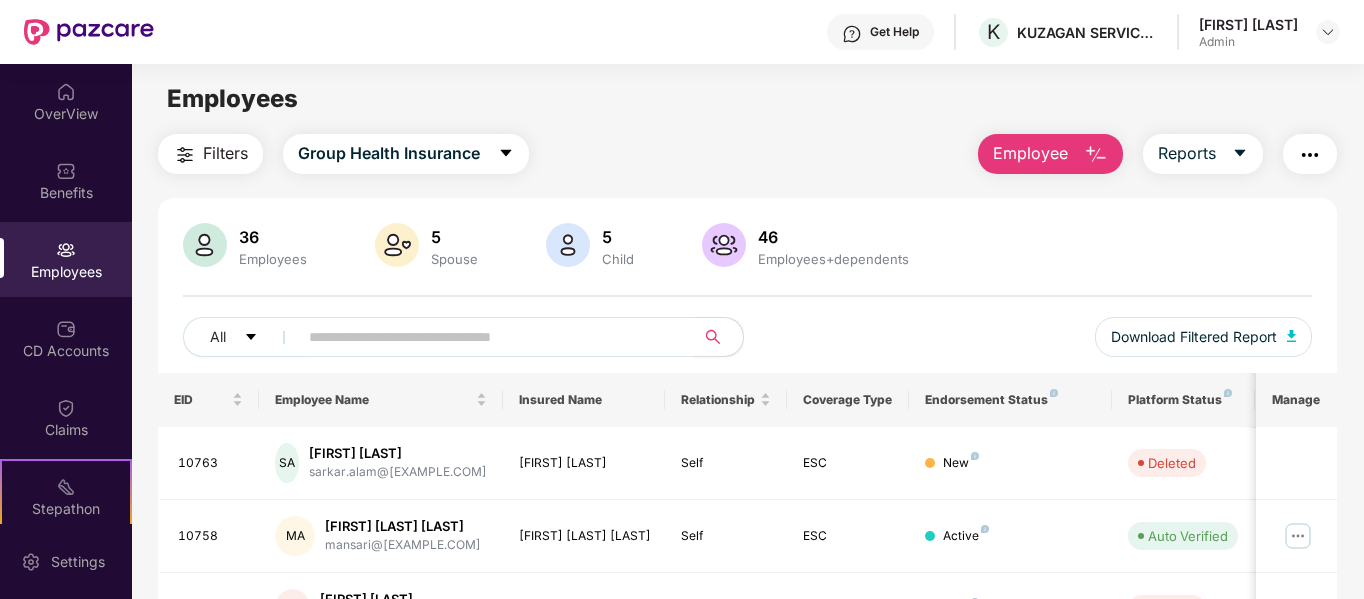 click on "Employee" at bounding box center (1030, 153) 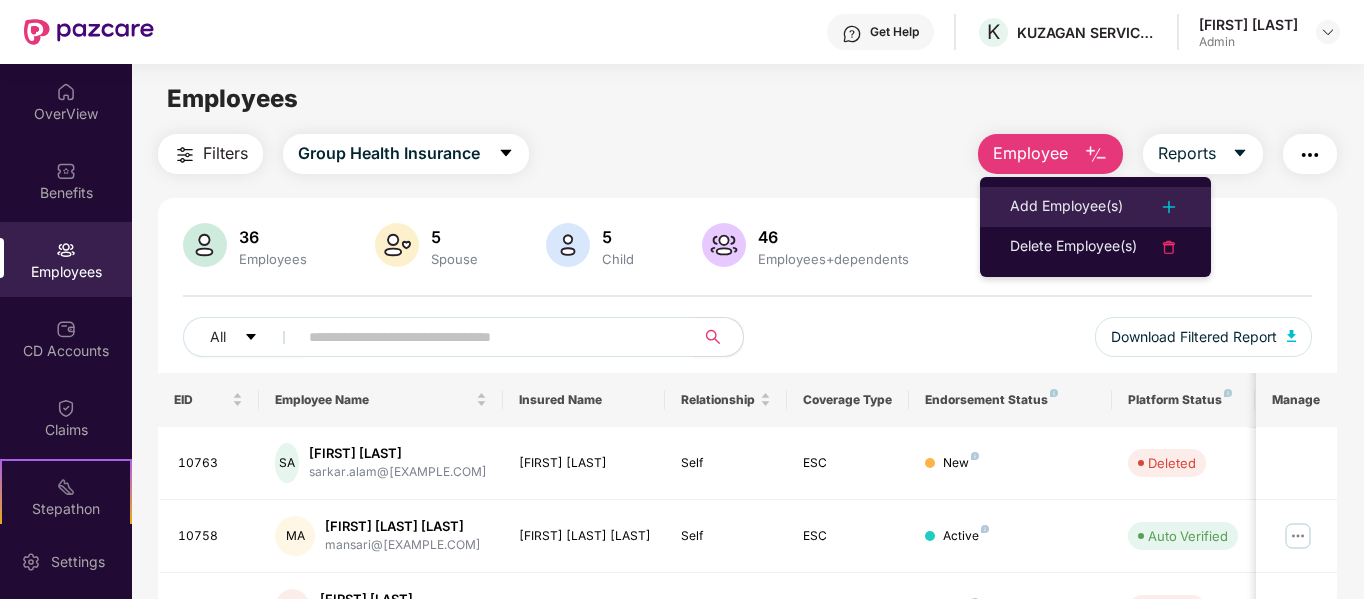 click on "Add Employee(s)" at bounding box center [1066, 207] 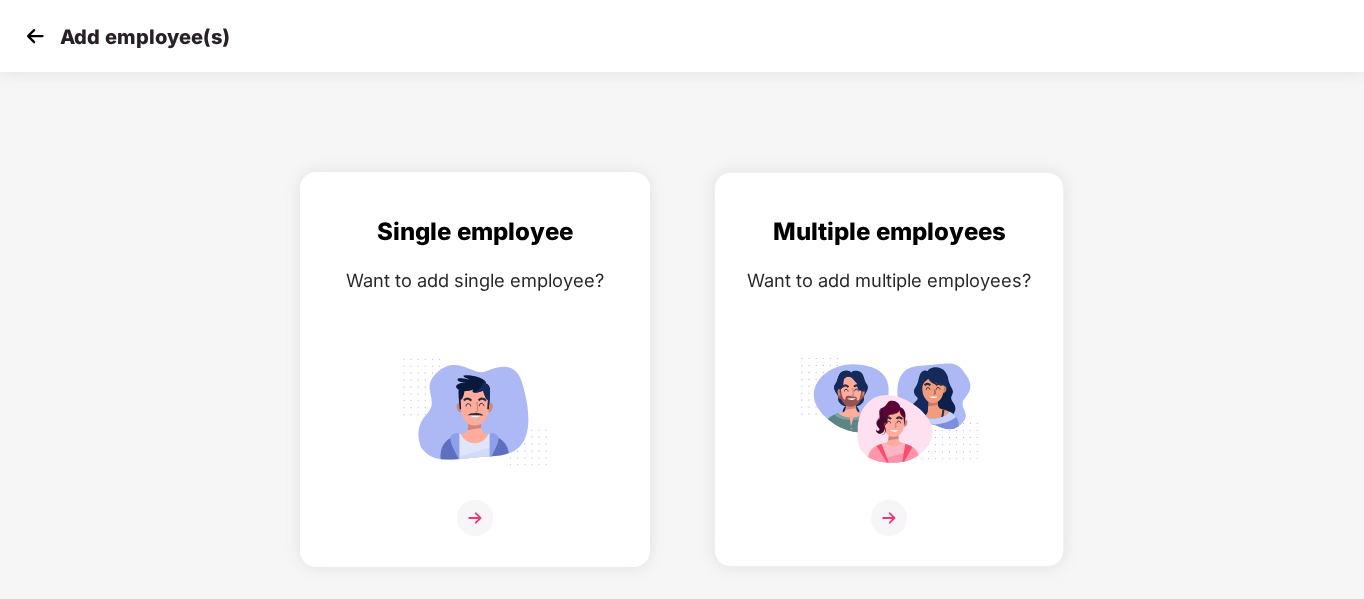 click at bounding box center [475, 411] 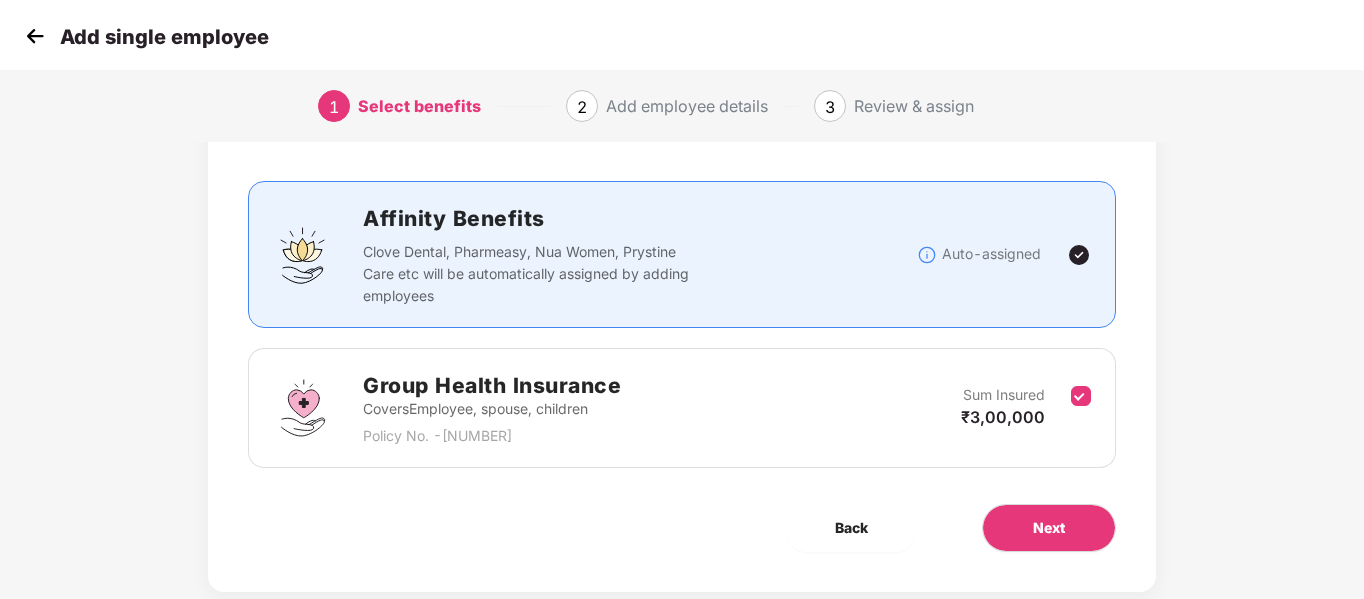 scroll, scrollTop: 98, scrollLeft: 0, axis: vertical 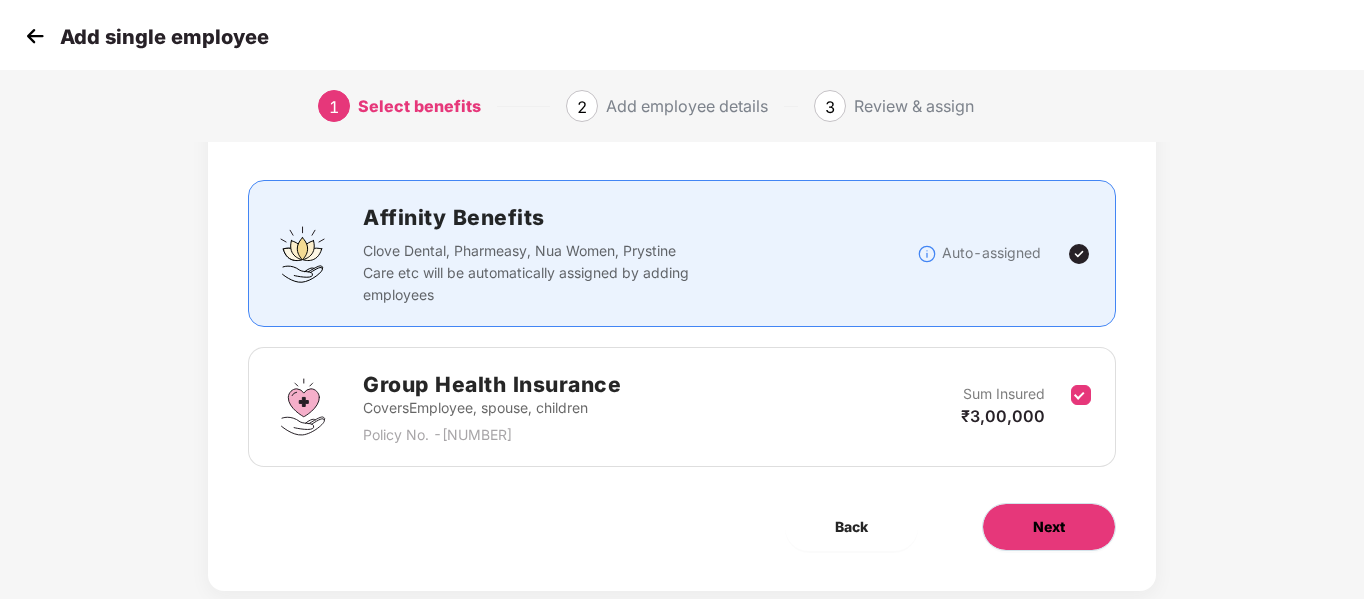 click on "Next" at bounding box center (1049, 527) 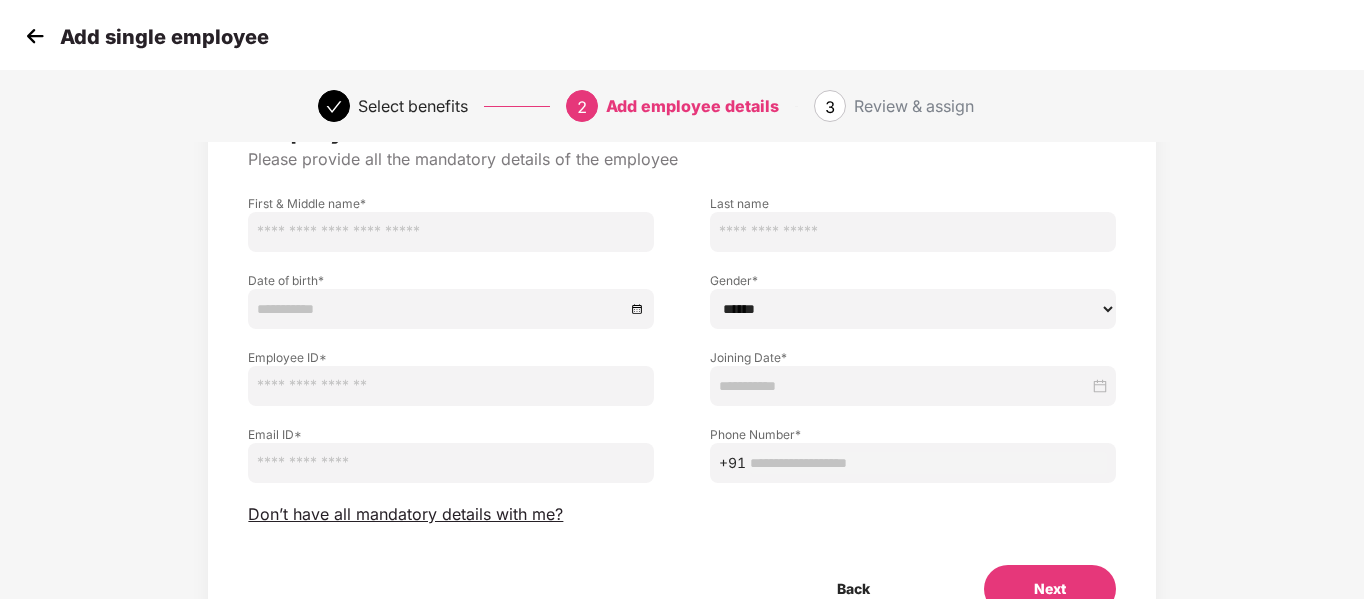 scroll, scrollTop: 0, scrollLeft: 0, axis: both 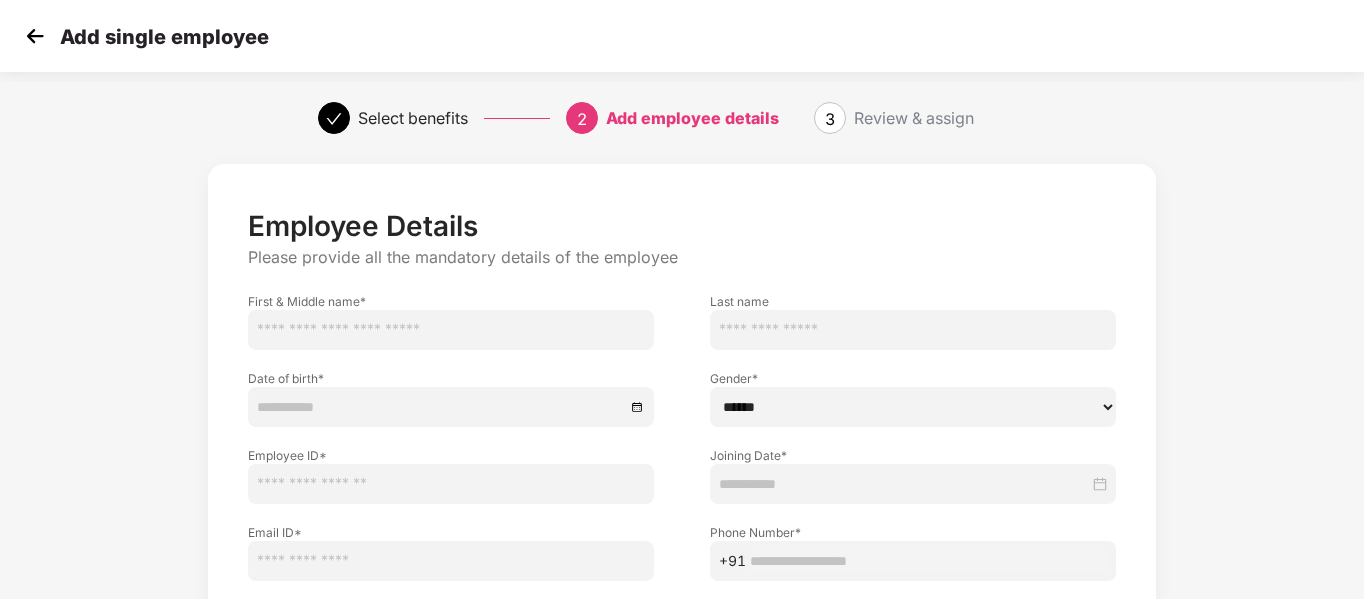 click at bounding box center (451, 330) 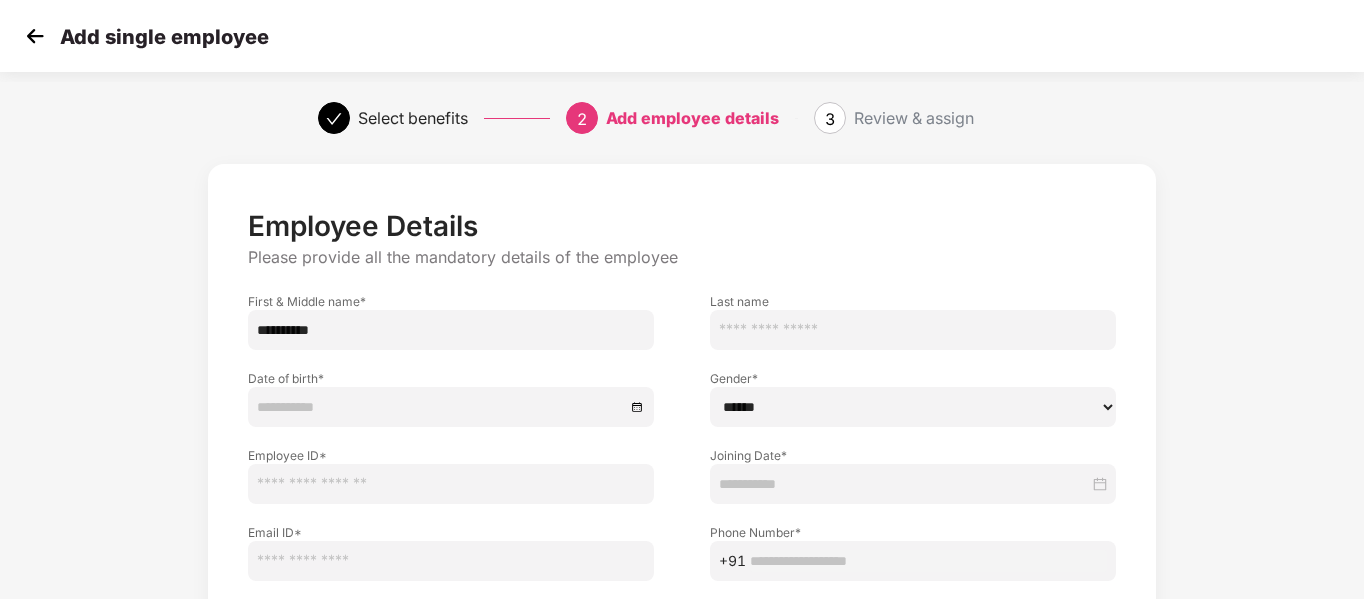 type on "**********" 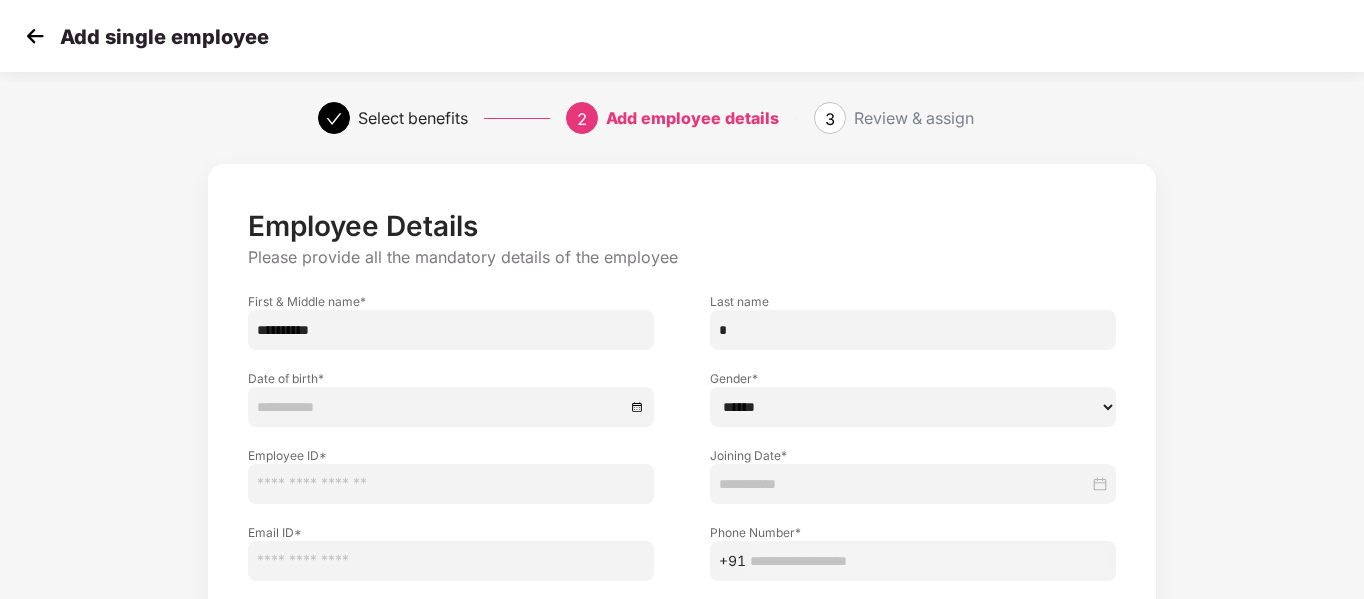 type on "*" 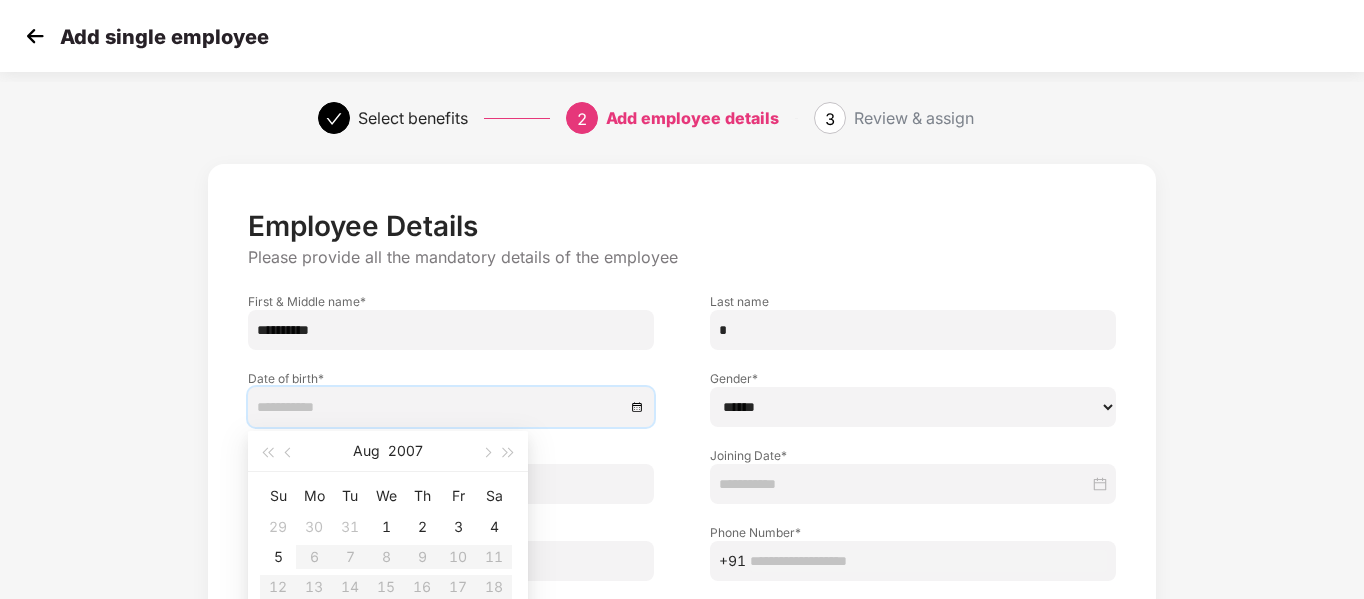 click at bounding box center [441, 407] 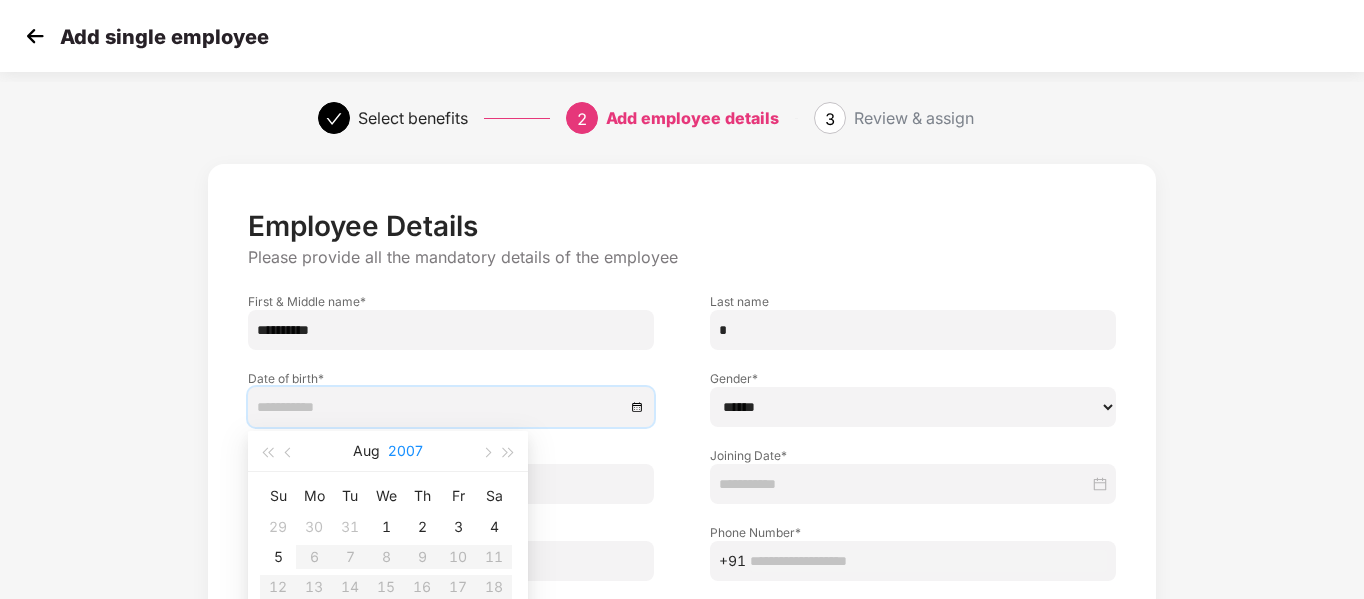 click on "2007" at bounding box center [405, 451] 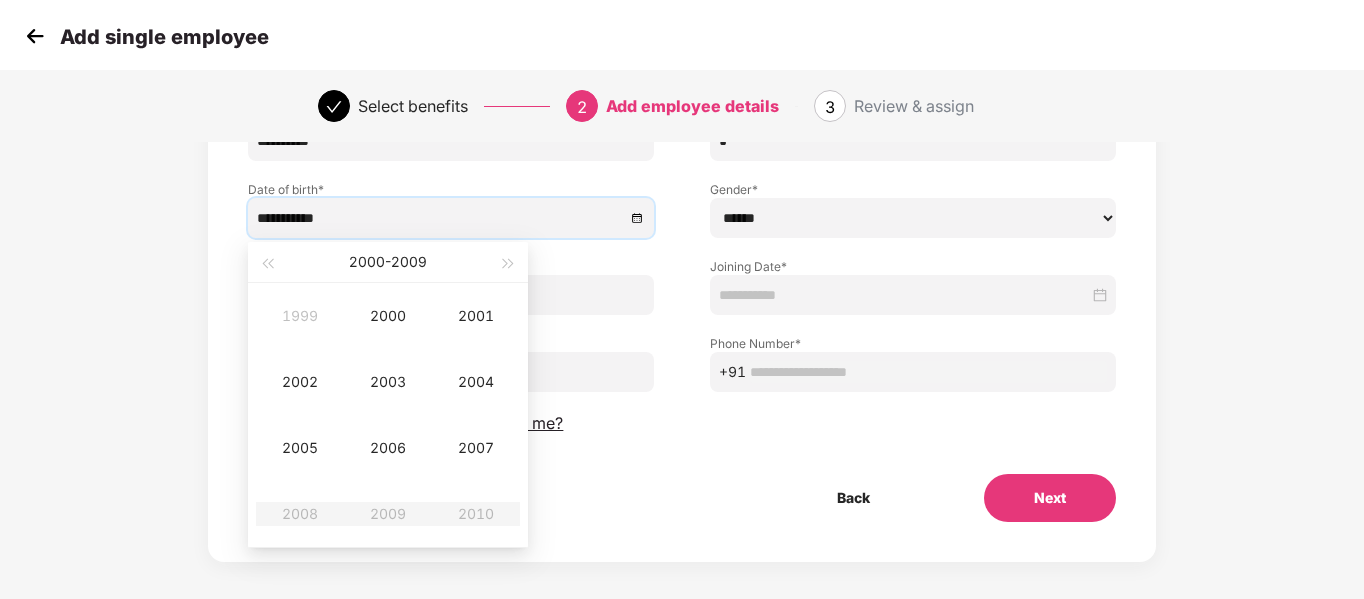 scroll, scrollTop: 190, scrollLeft: 0, axis: vertical 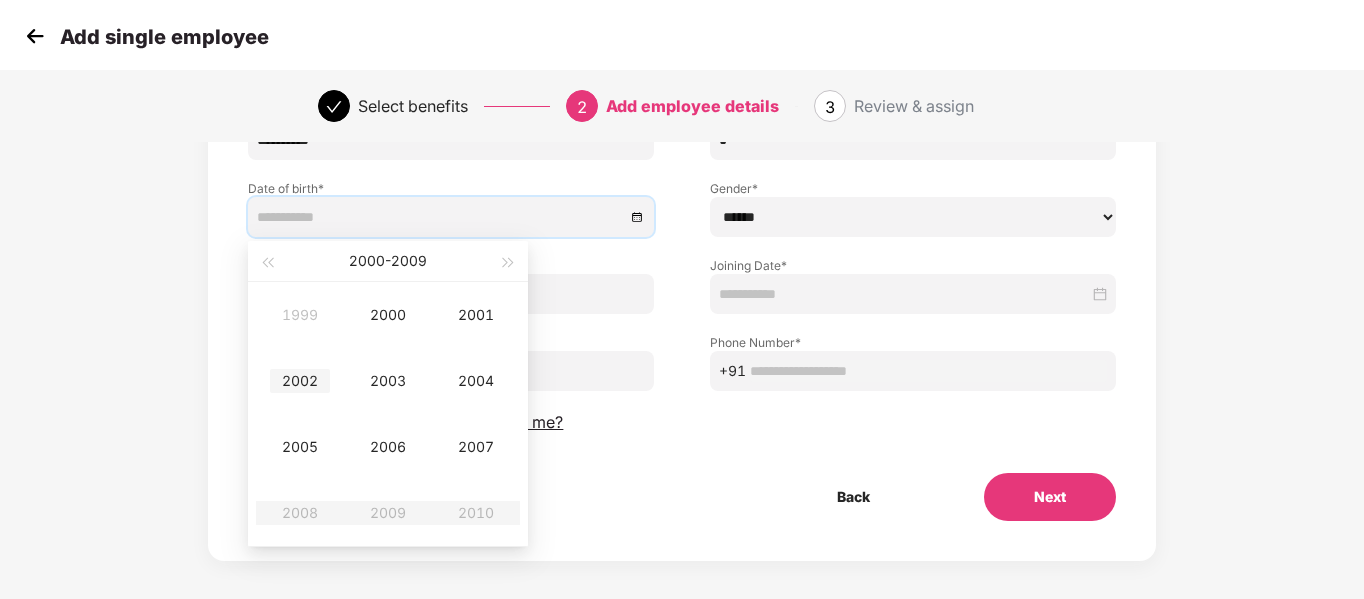 type on "**********" 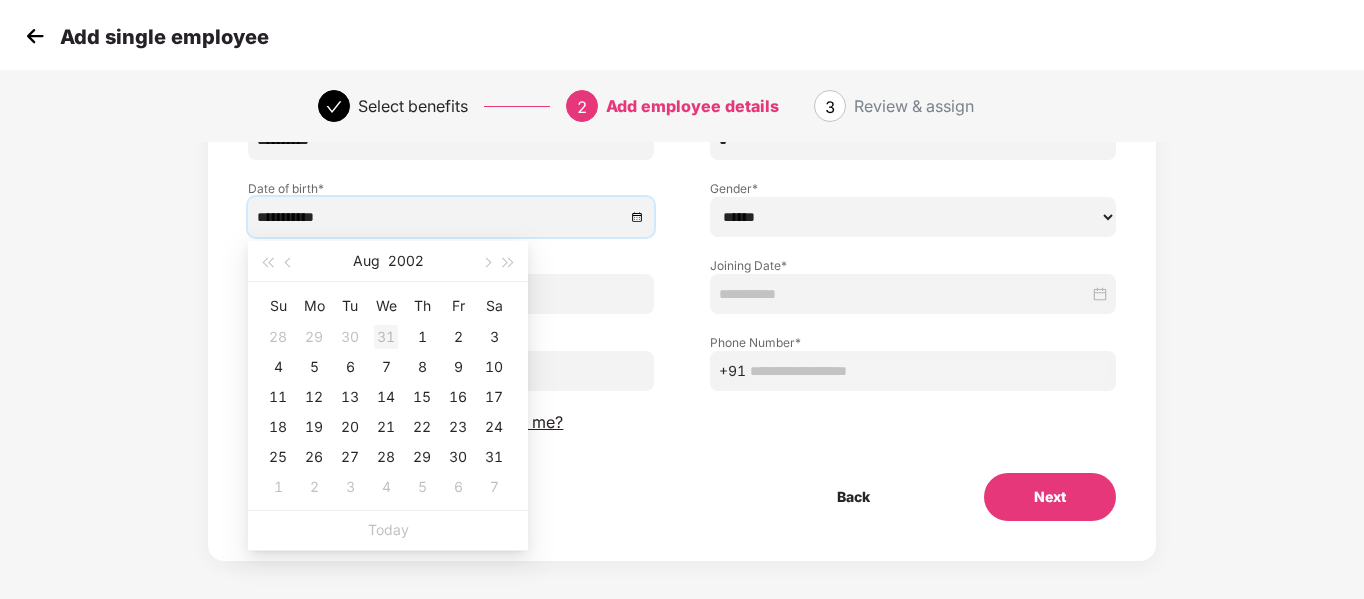 type on "**********" 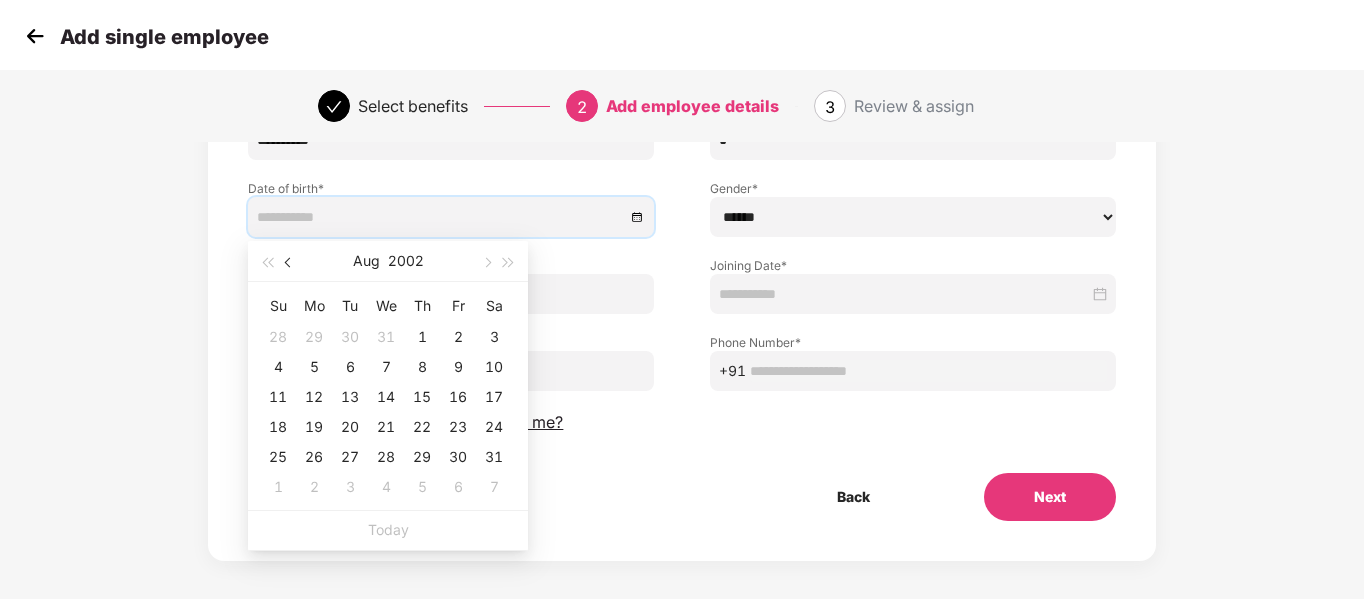 click at bounding box center (290, 263) 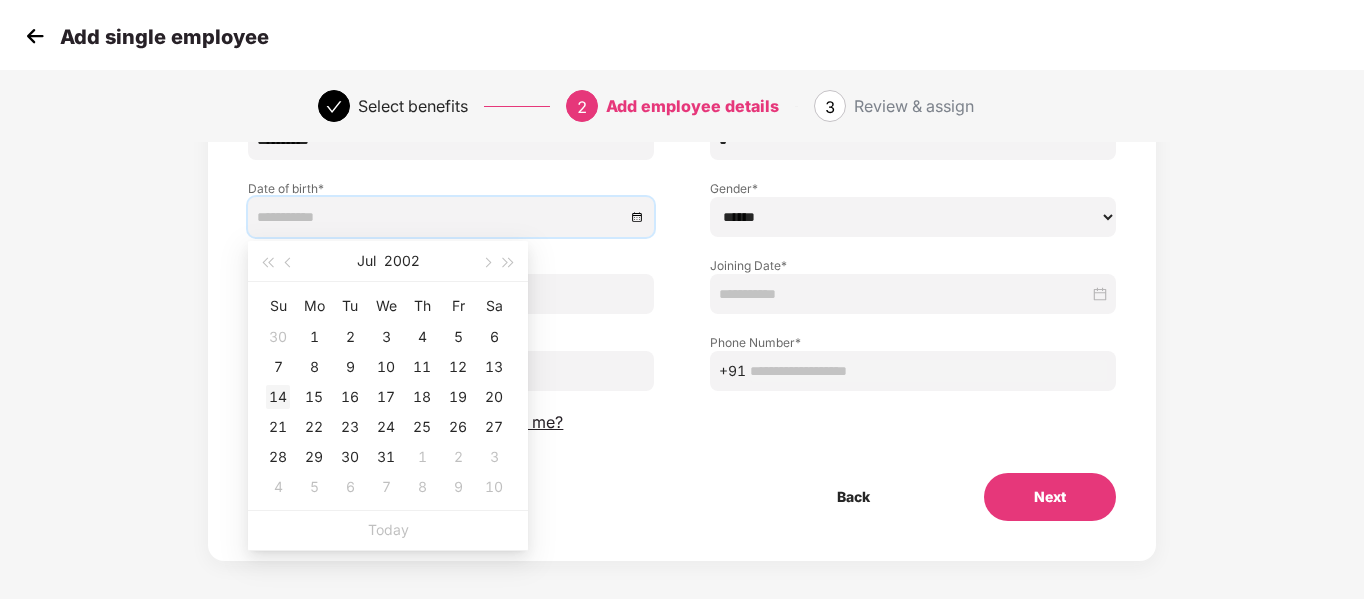 type on "**********" 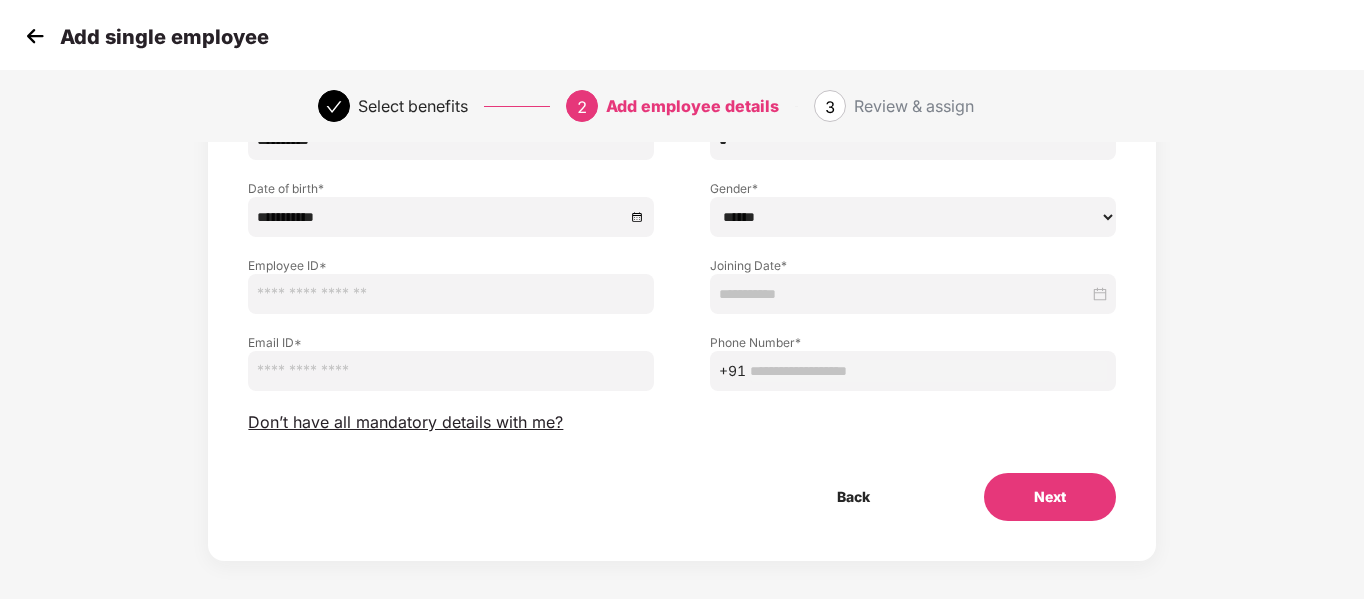 click on "****** **** ******" at bounding box center (913, 217) 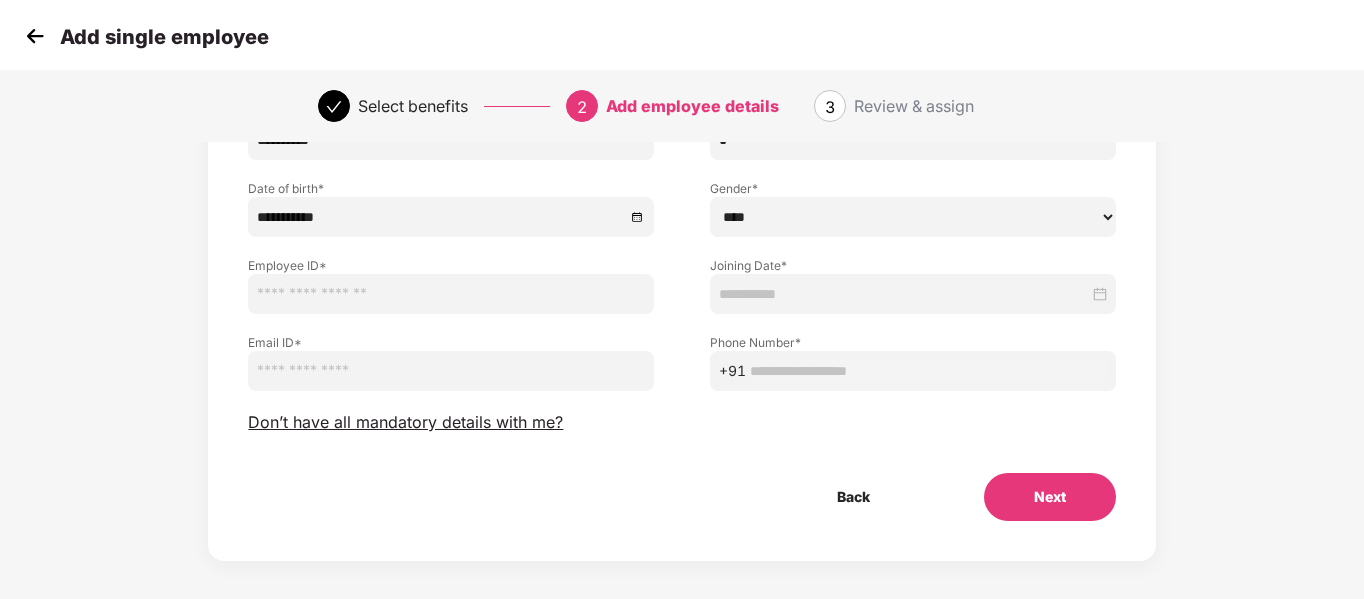 click on "****** **** ******" at bounding box center (913, 217) 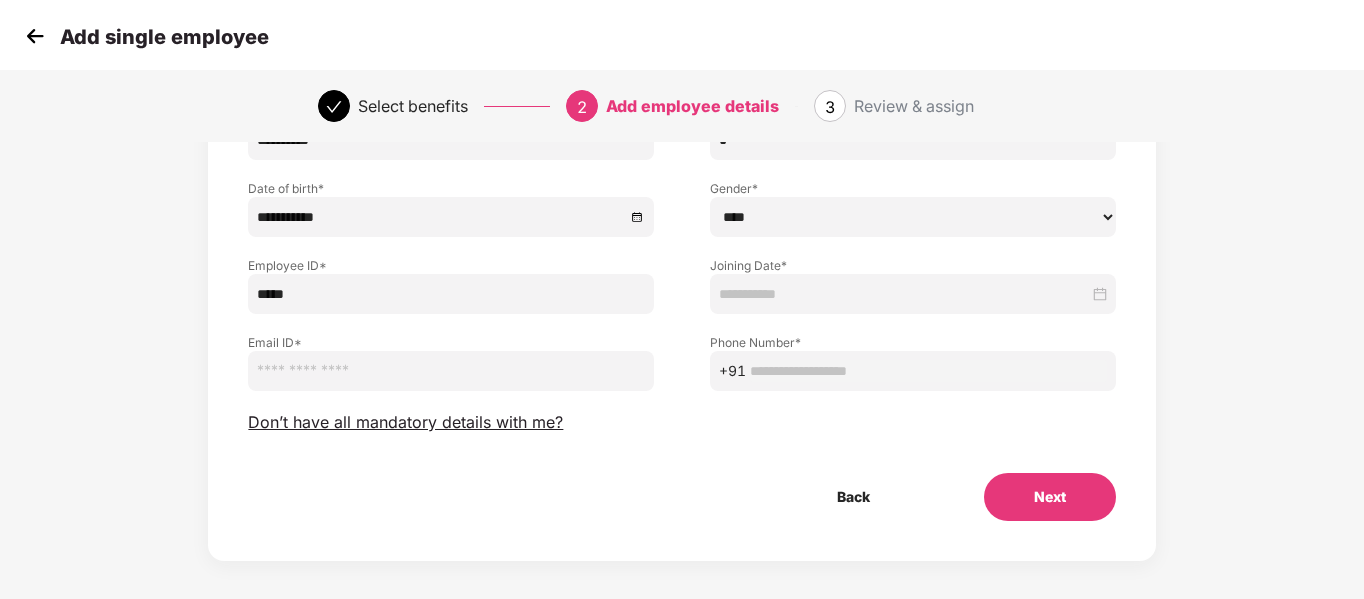 type on "*****" 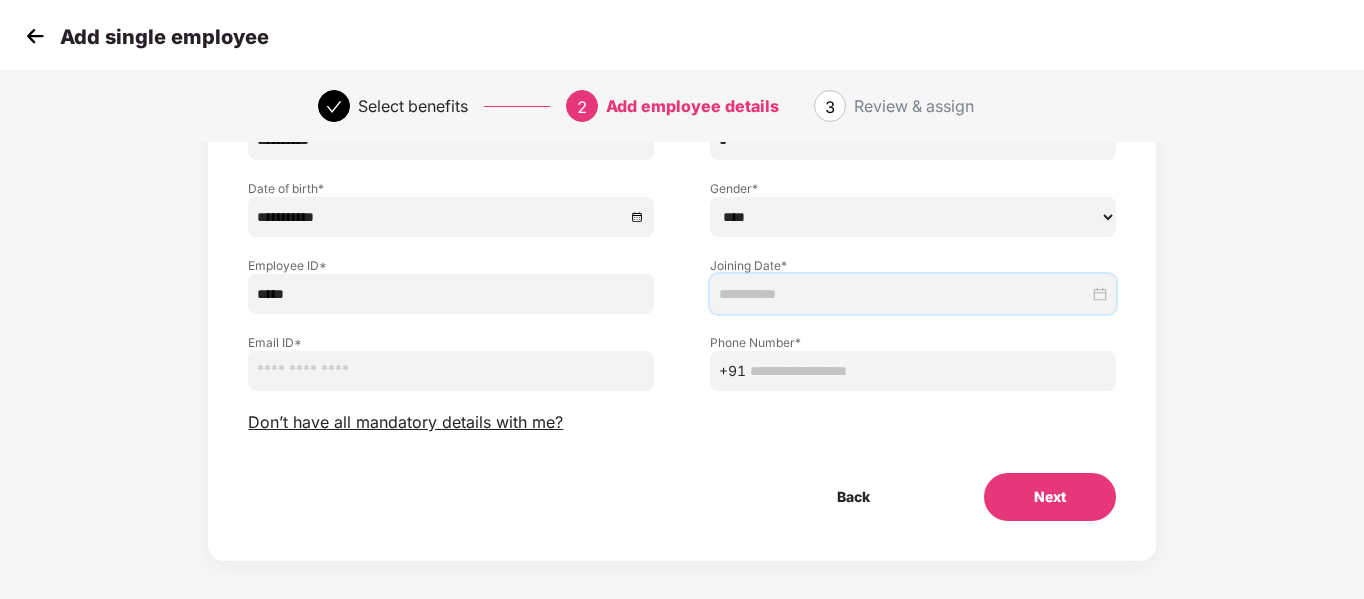 click at bounding box center [904, 294] 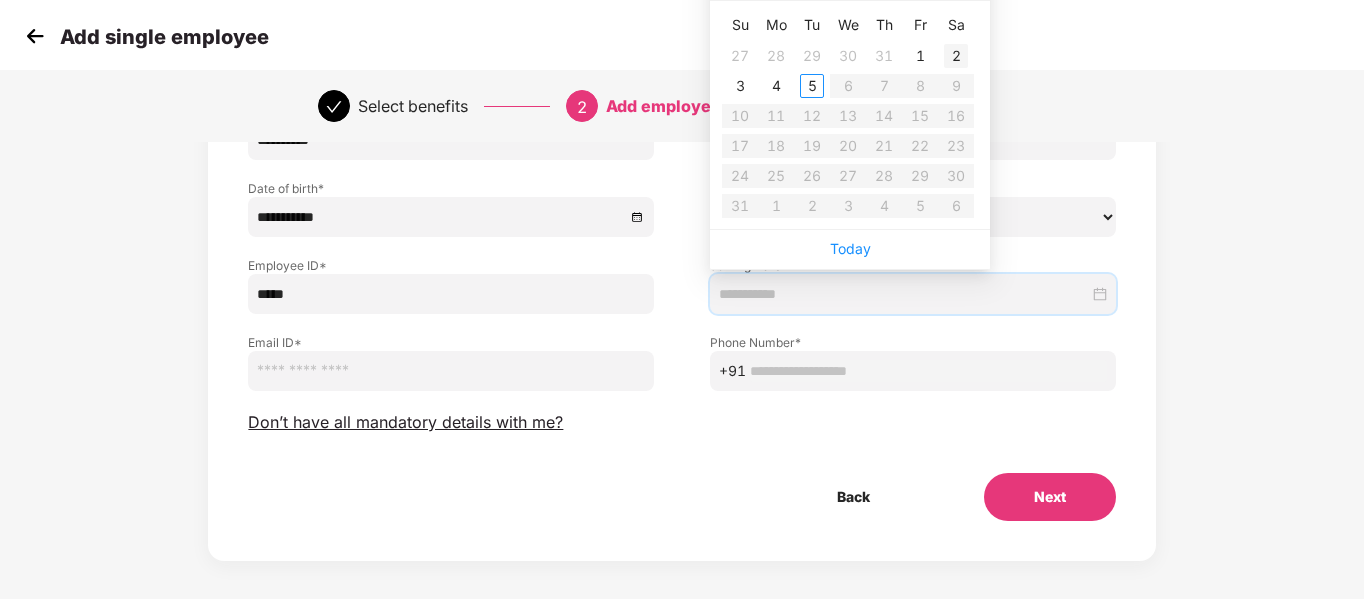 type on "**********" 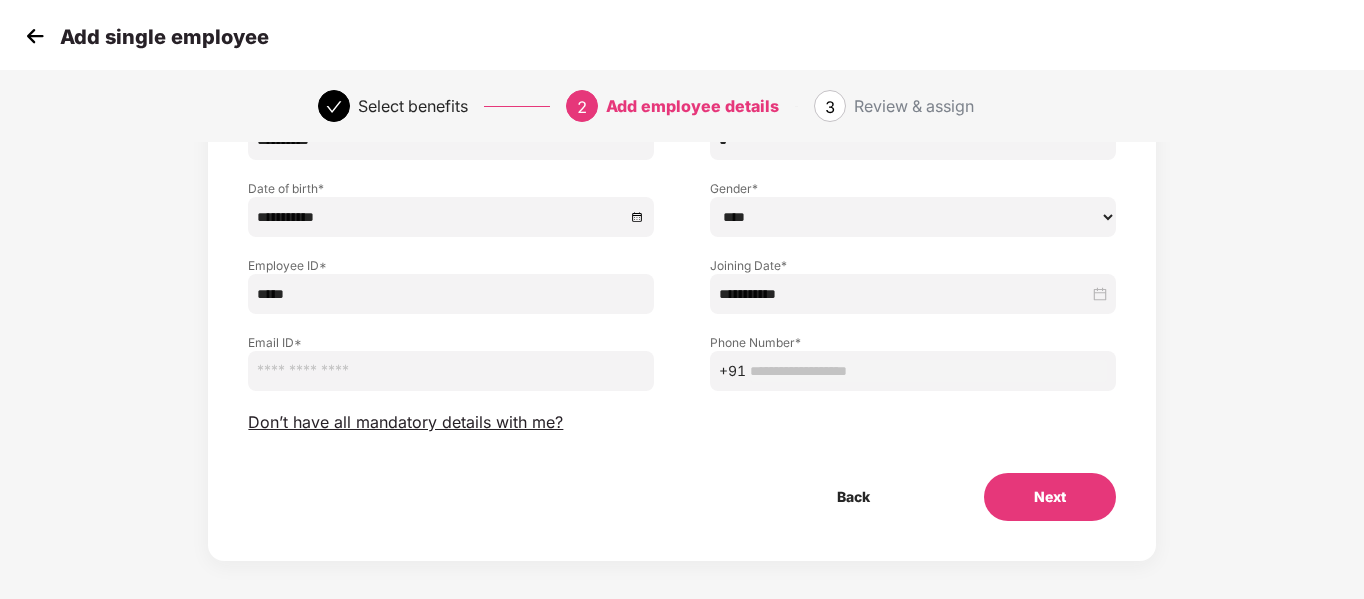 click at bounding box center (451, 371) 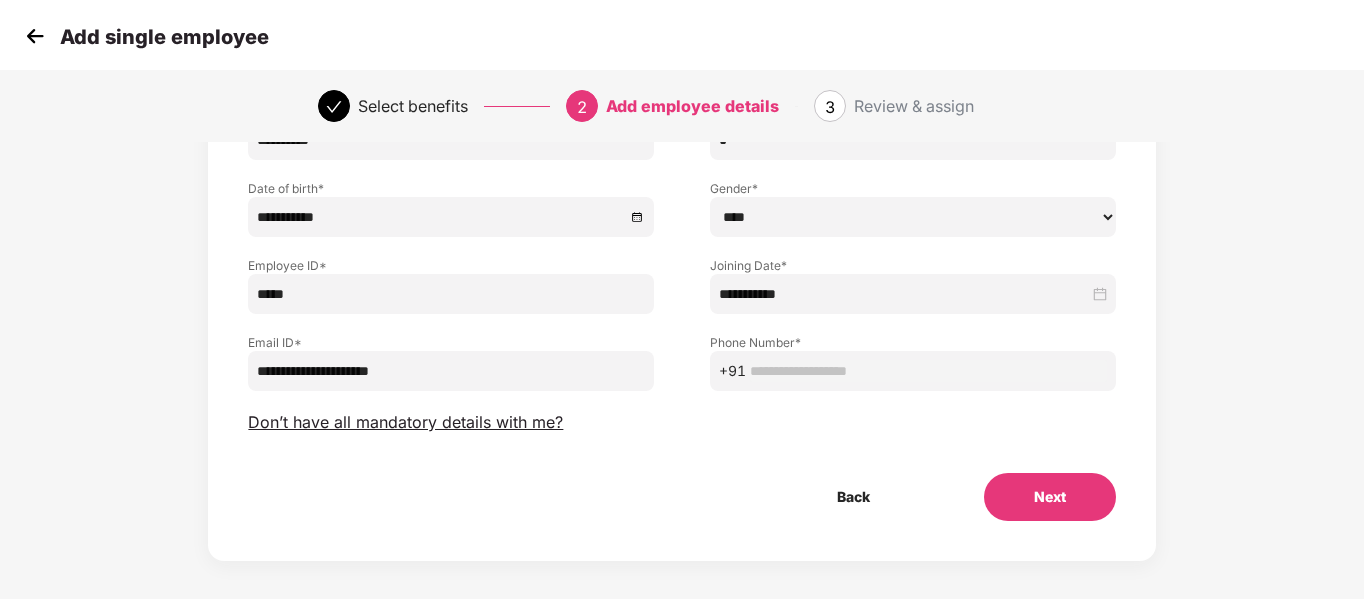 type on "**********" 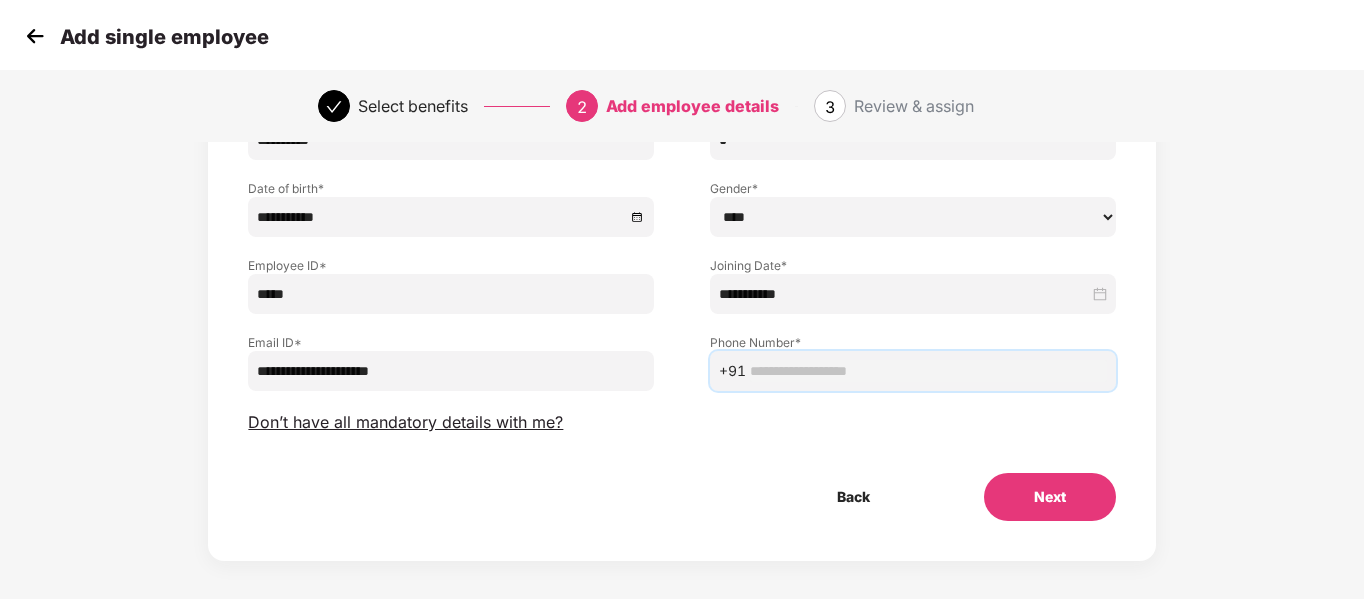 paste on "**********" 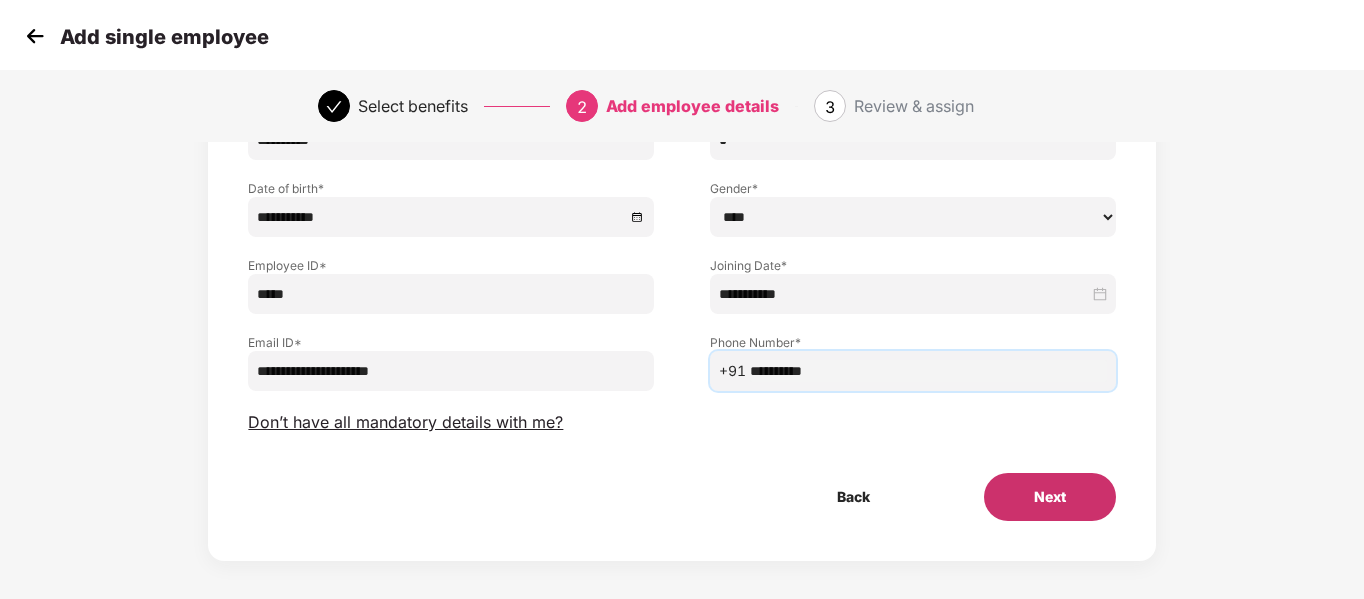 type on "**********" 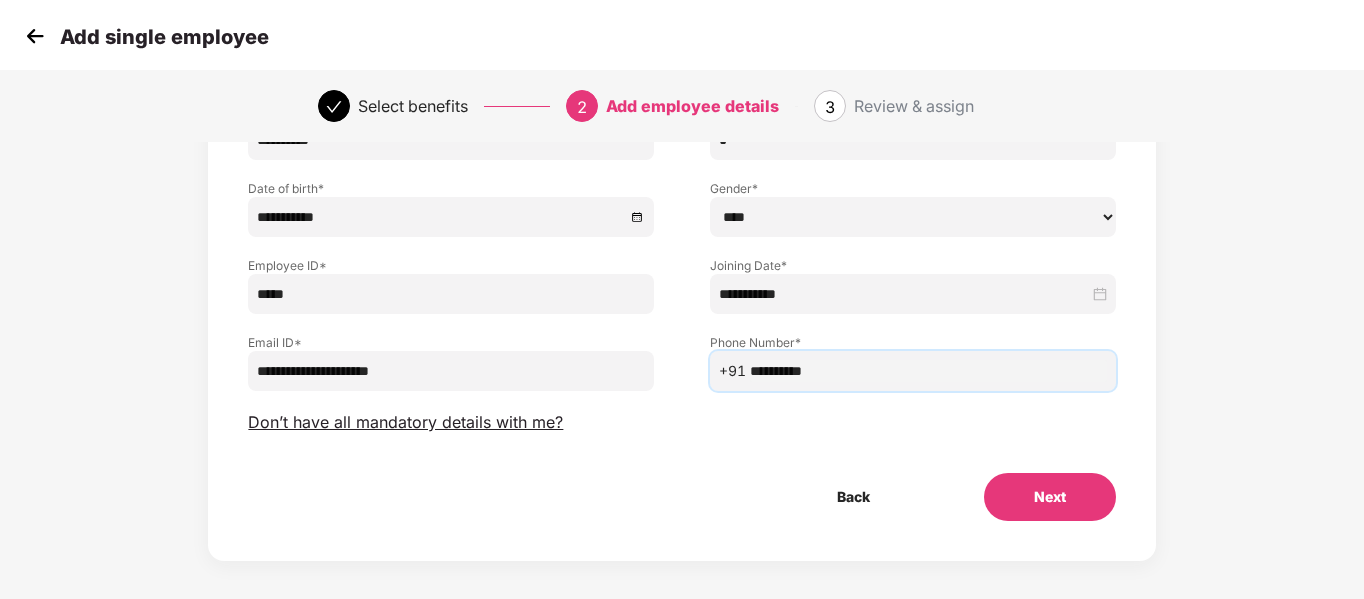 click on "Next" at bounding box center (1050, 497) 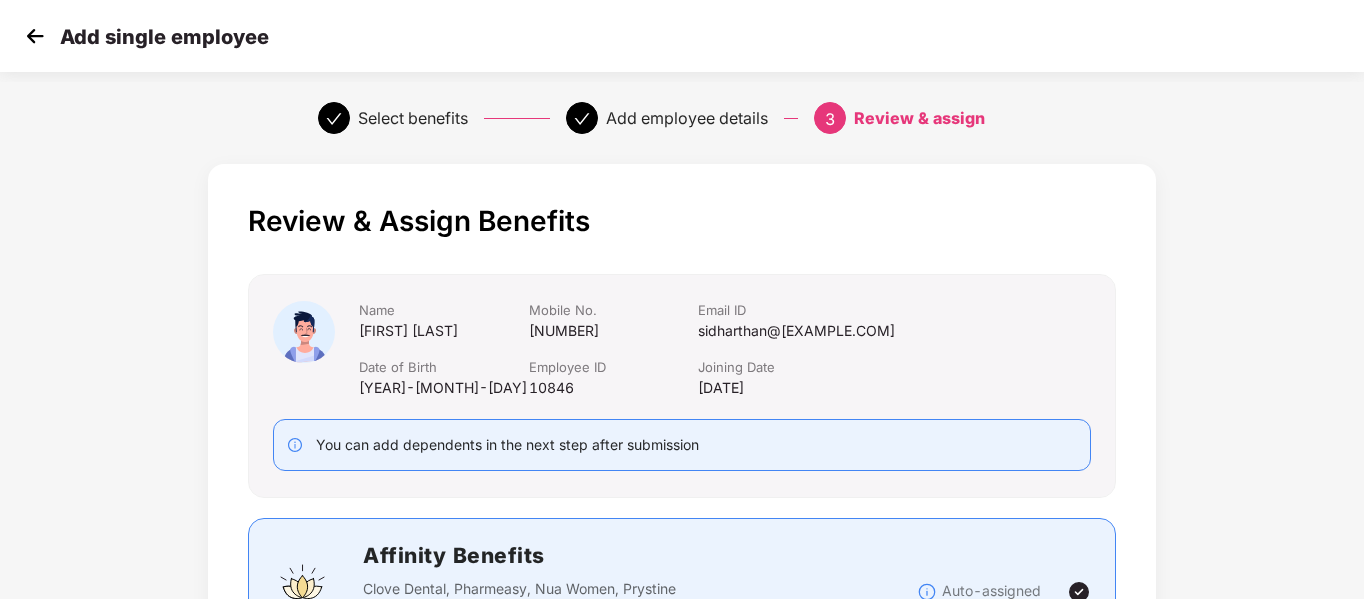 scroll, scrollTop: 648, scrollLeft: 0, axis: vertical 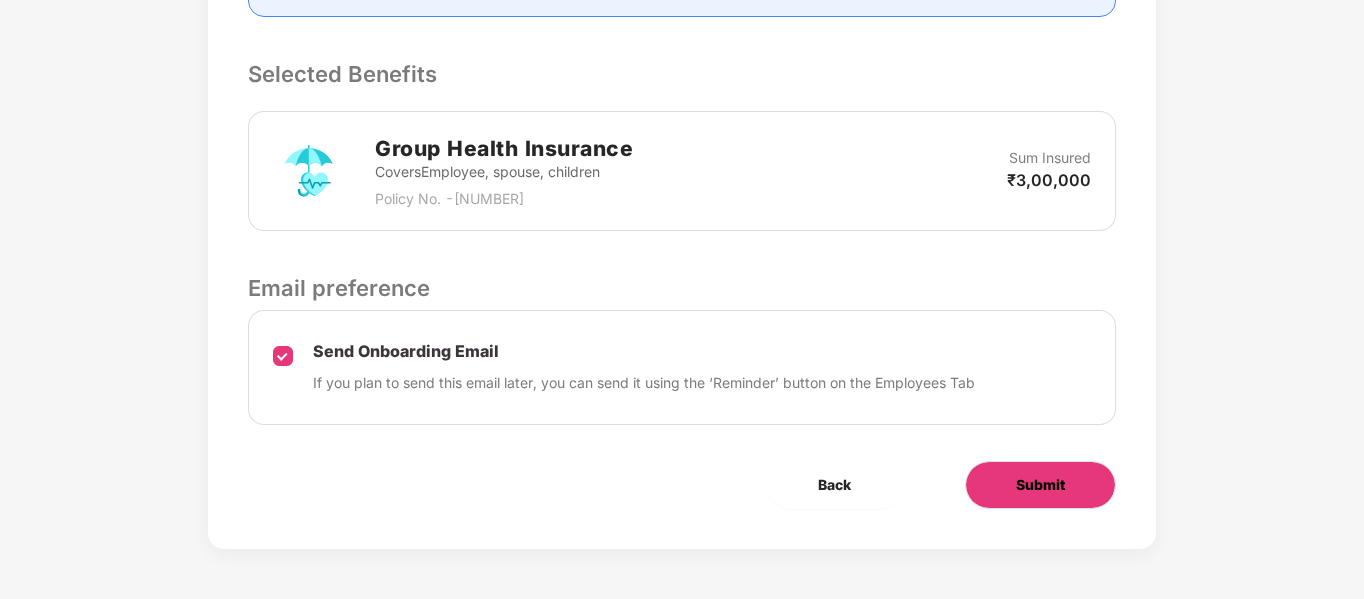 click on "Submit" at bounding box center [1040, 485] 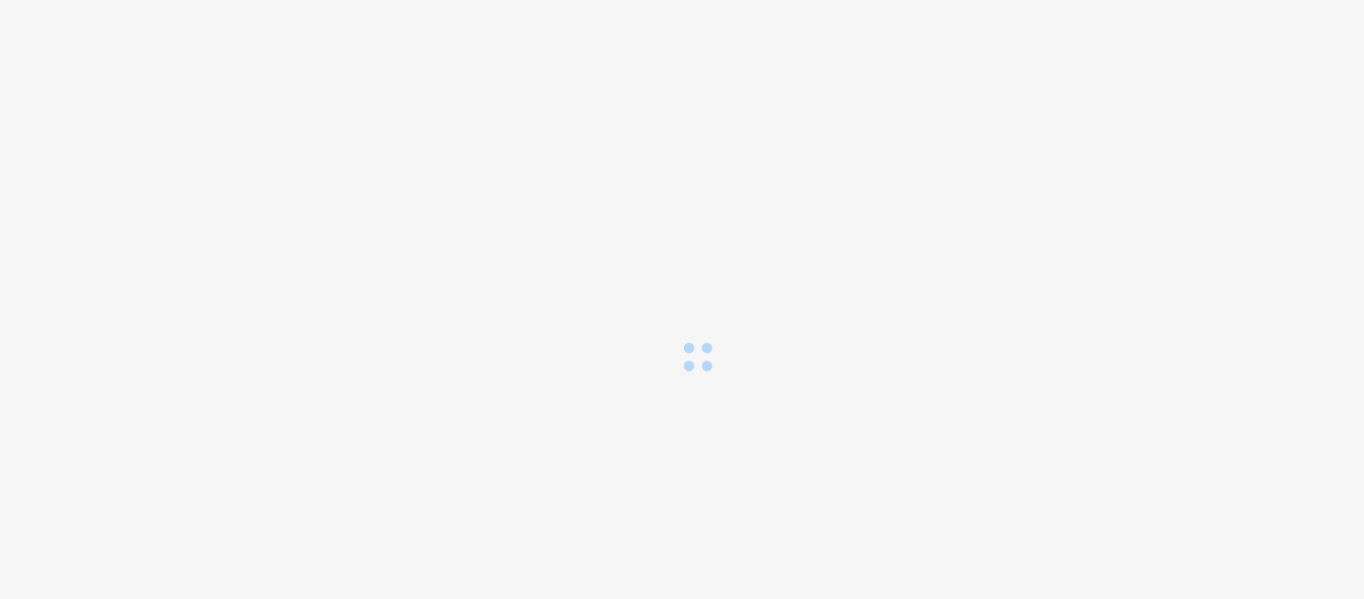 scroll, scrollTop: 0, scrollLeft: 0, axis: both 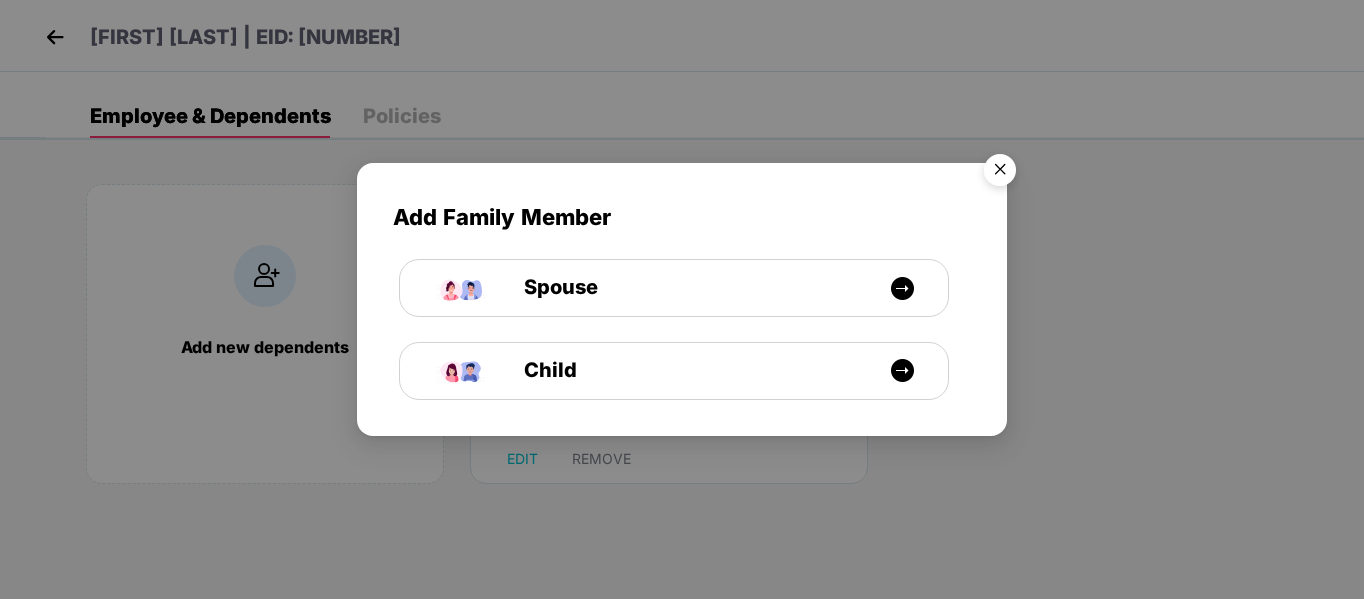 click at bounding box center (1000, 173) 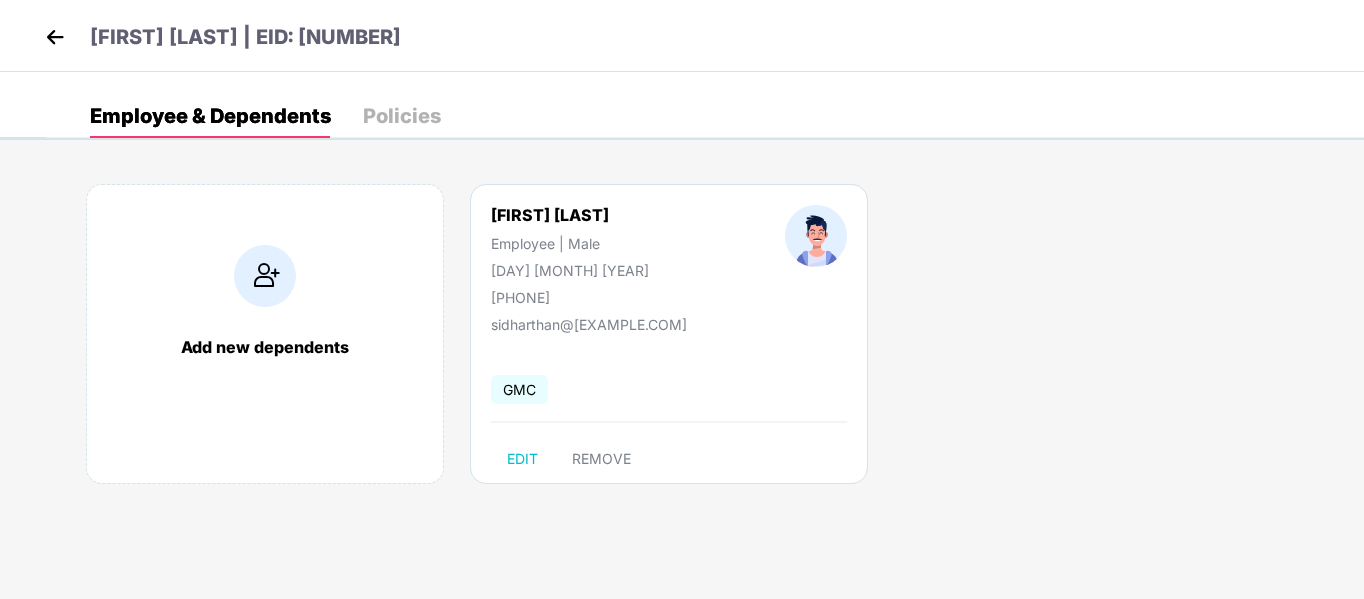 click at bounding box center (55, 37) 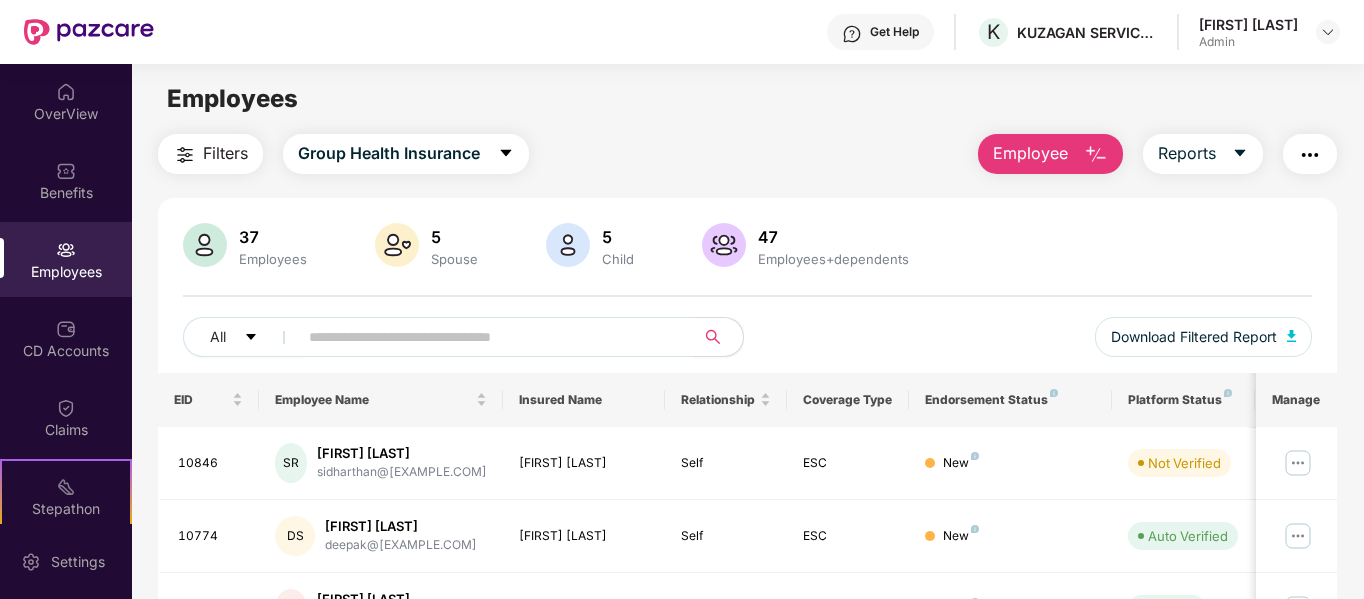 click on "Employee" at bounding box center [1030, 153] 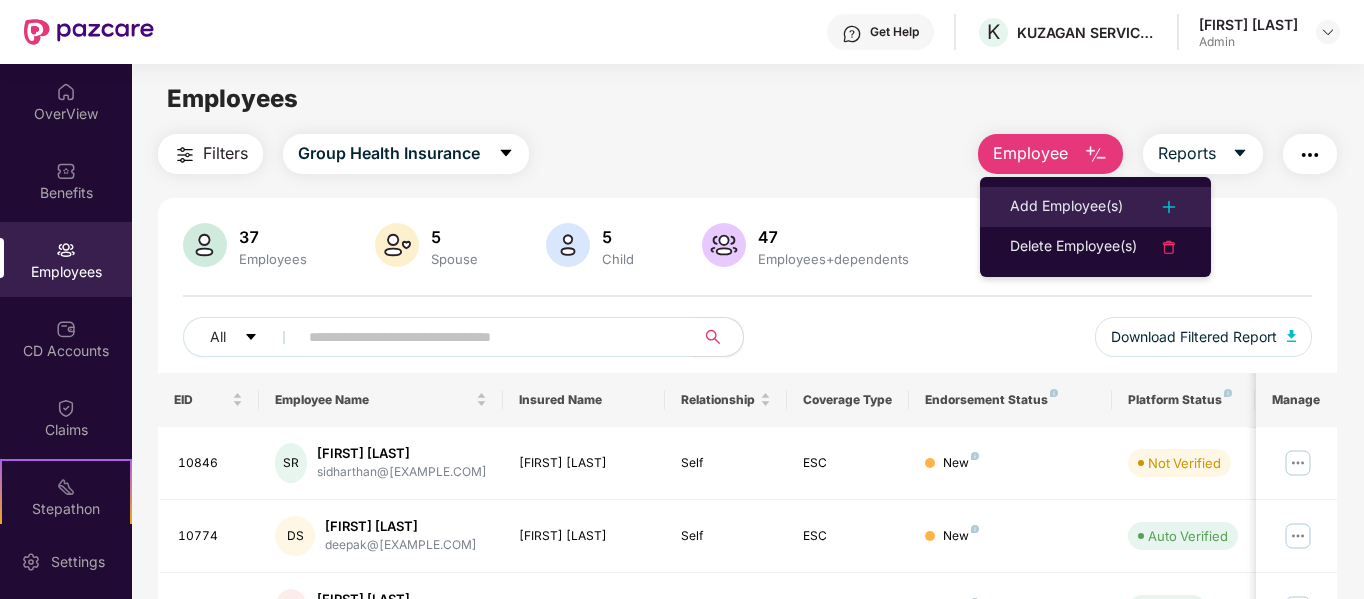 click on "Add Employee(s)" at bounding box center (1095, 207) 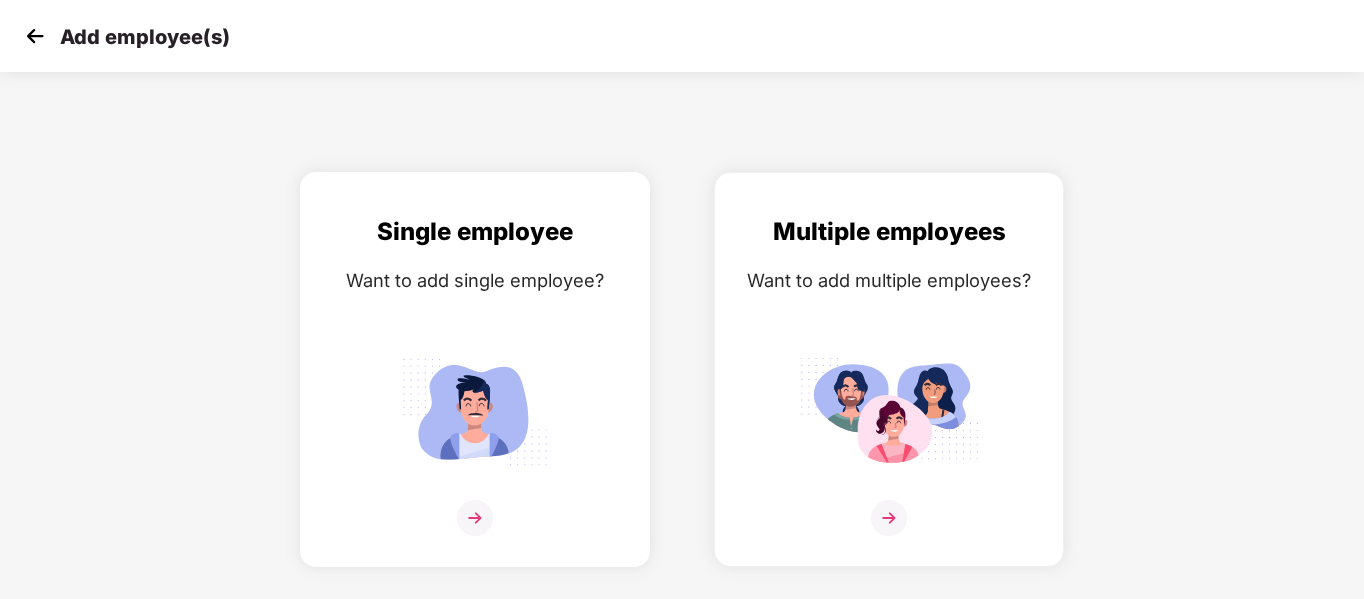 click on "Single employee Want to add single employee?" at bounding box center [475, 387] 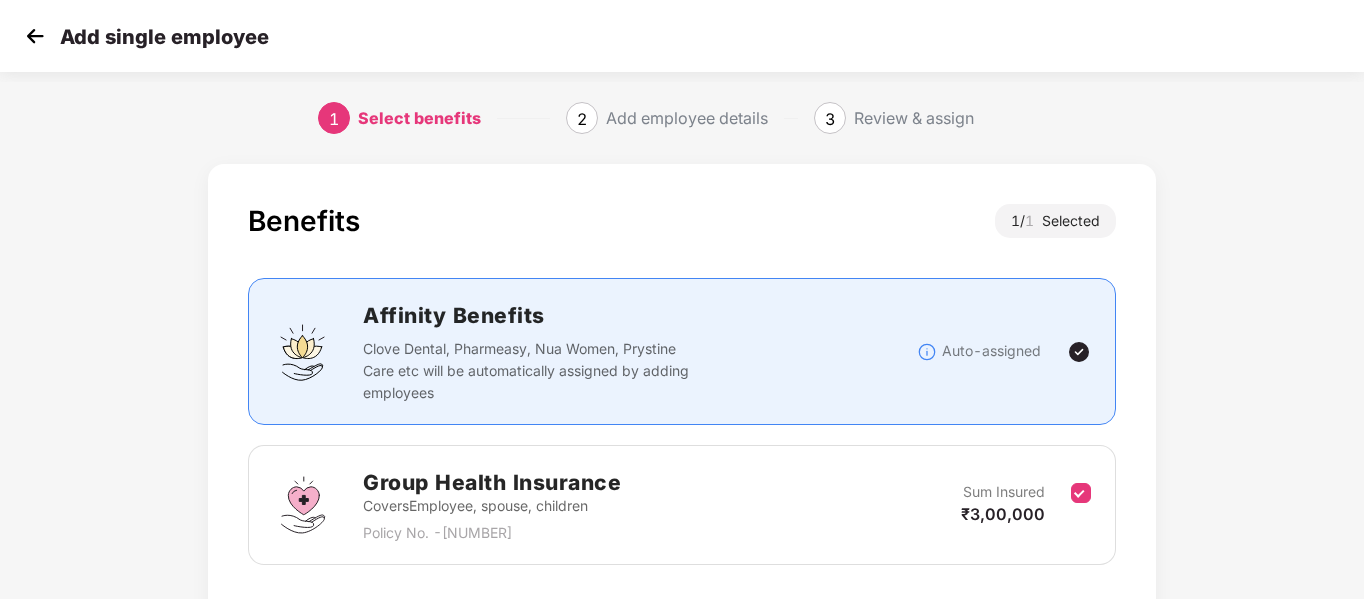 scroll, scrollTop: 140, scrollLeft: 0, axis: vertical 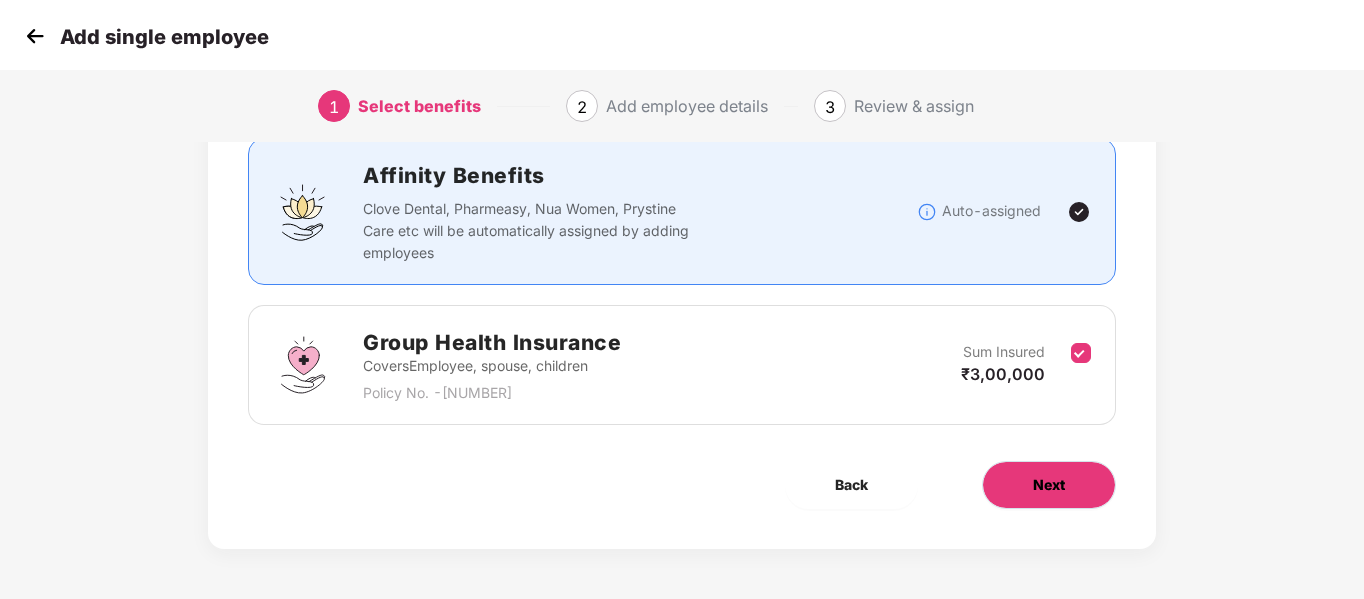 click on "Next" at bounding box center [1049, 485] 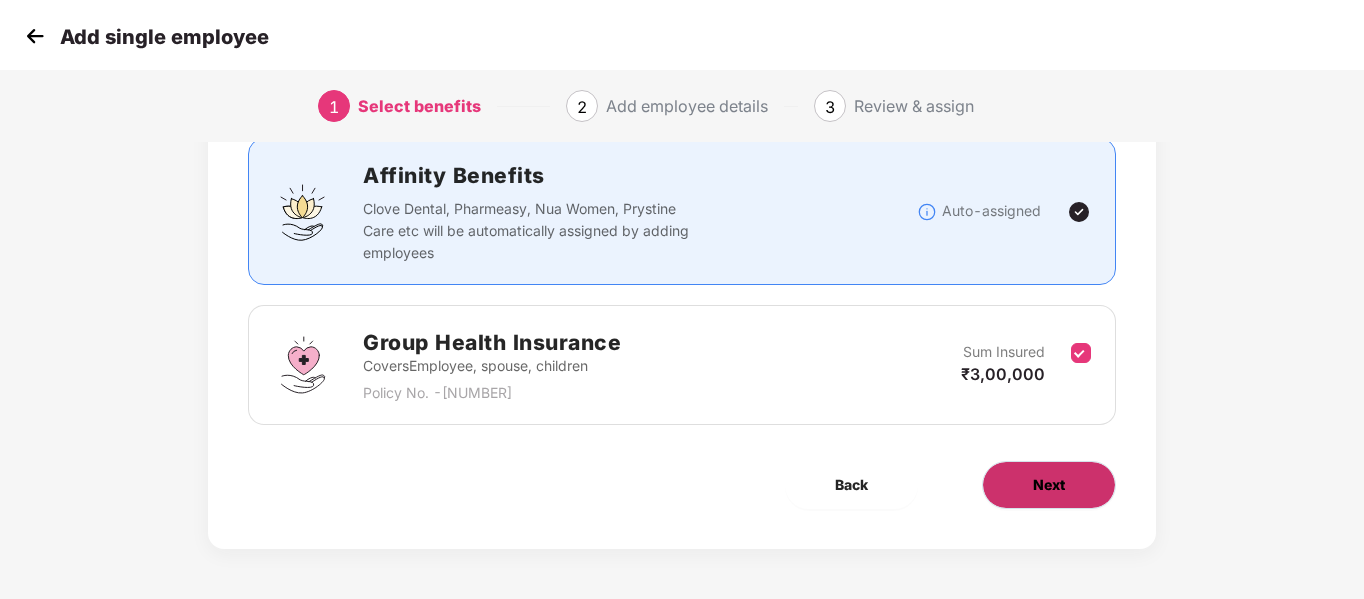 scroll, scrollTop: 0, scrollLeft: 0, axis: both 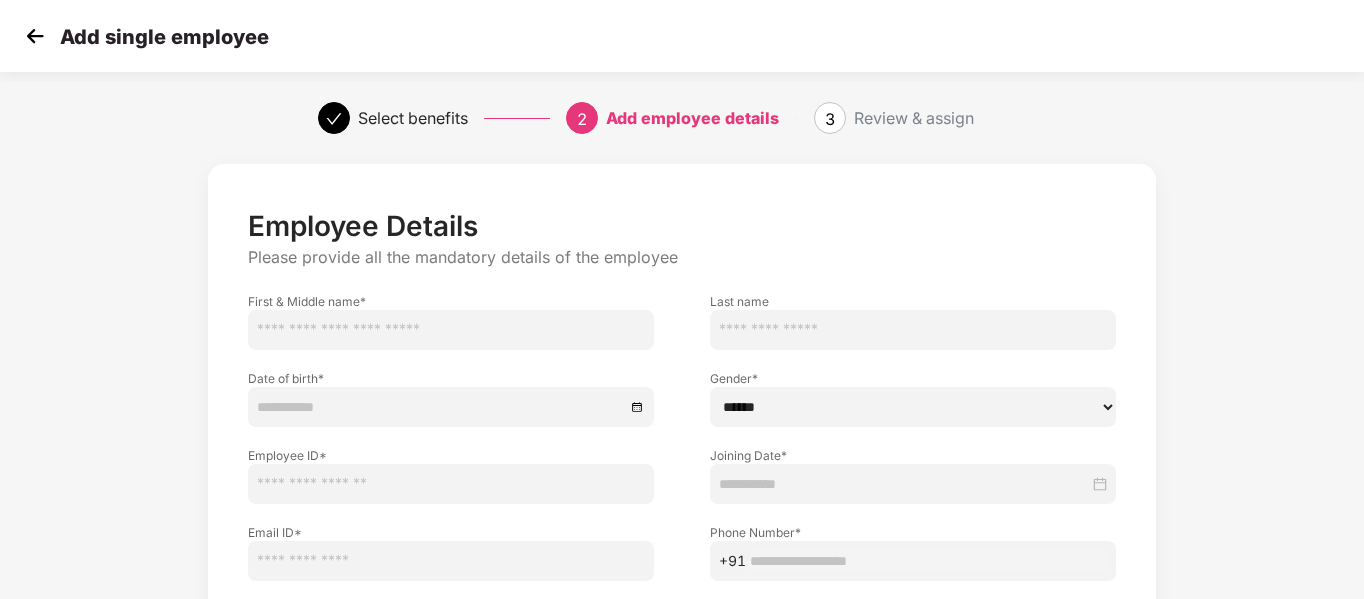 click at bounding box center (451, 330) 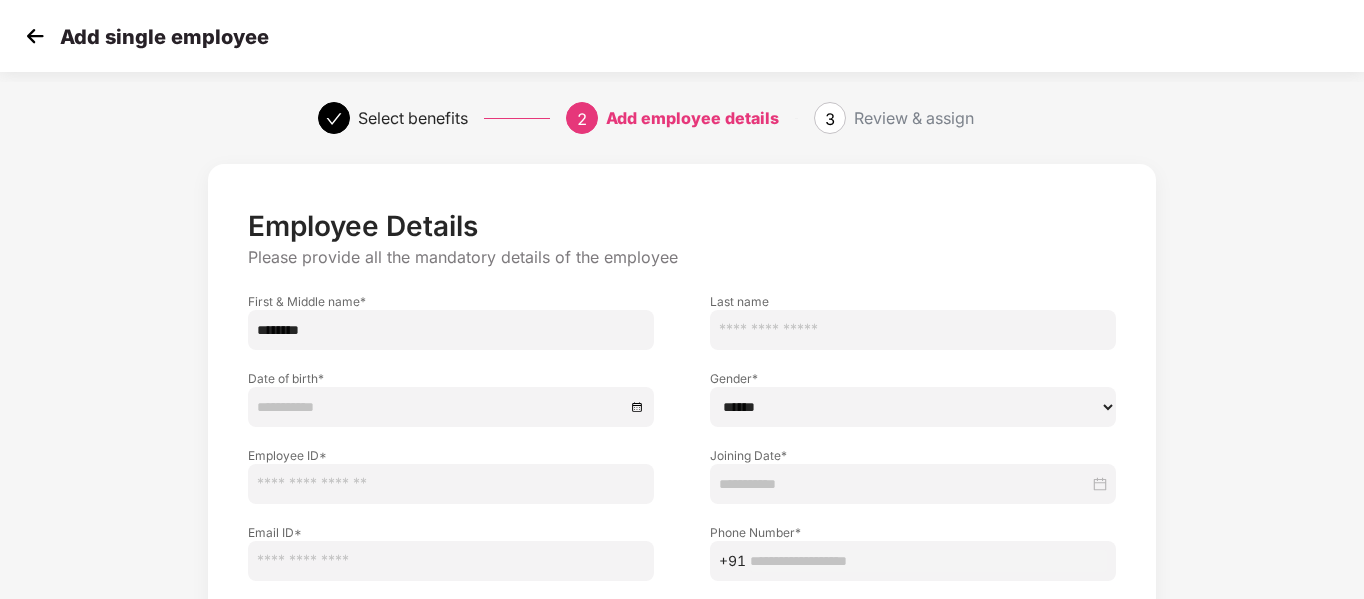 type on "********" 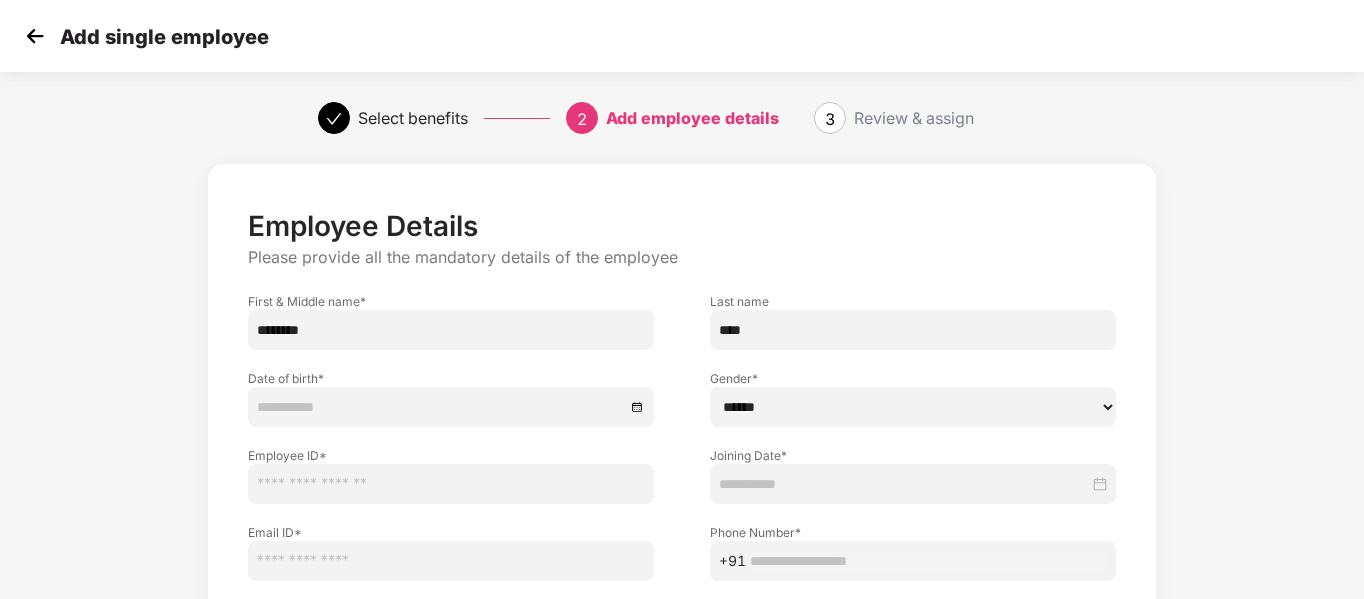 type on "****" 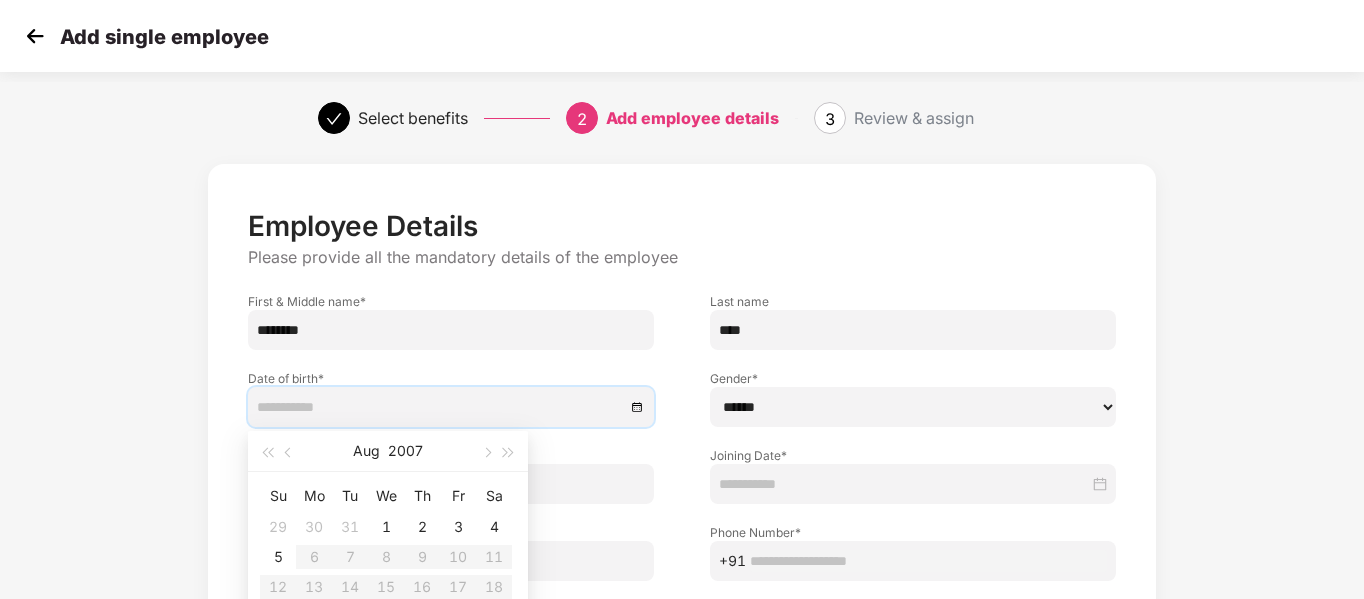 click at bounding box center (441, 407) 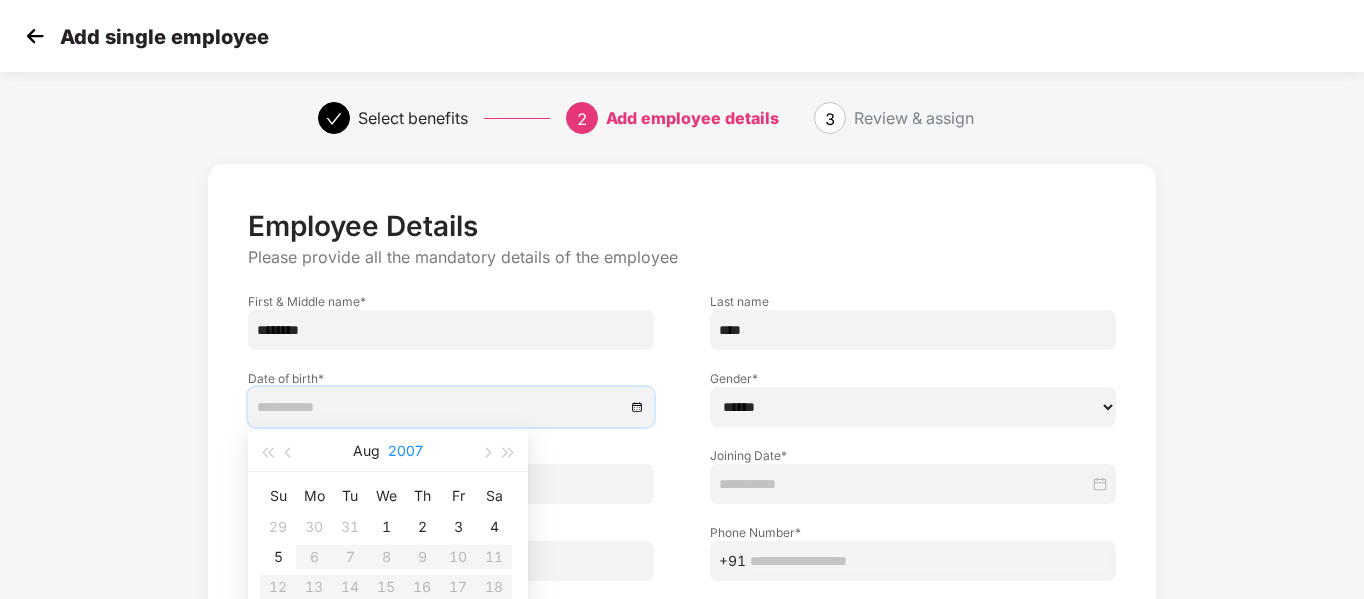 click on "2007" at bounding box center (405, 451) 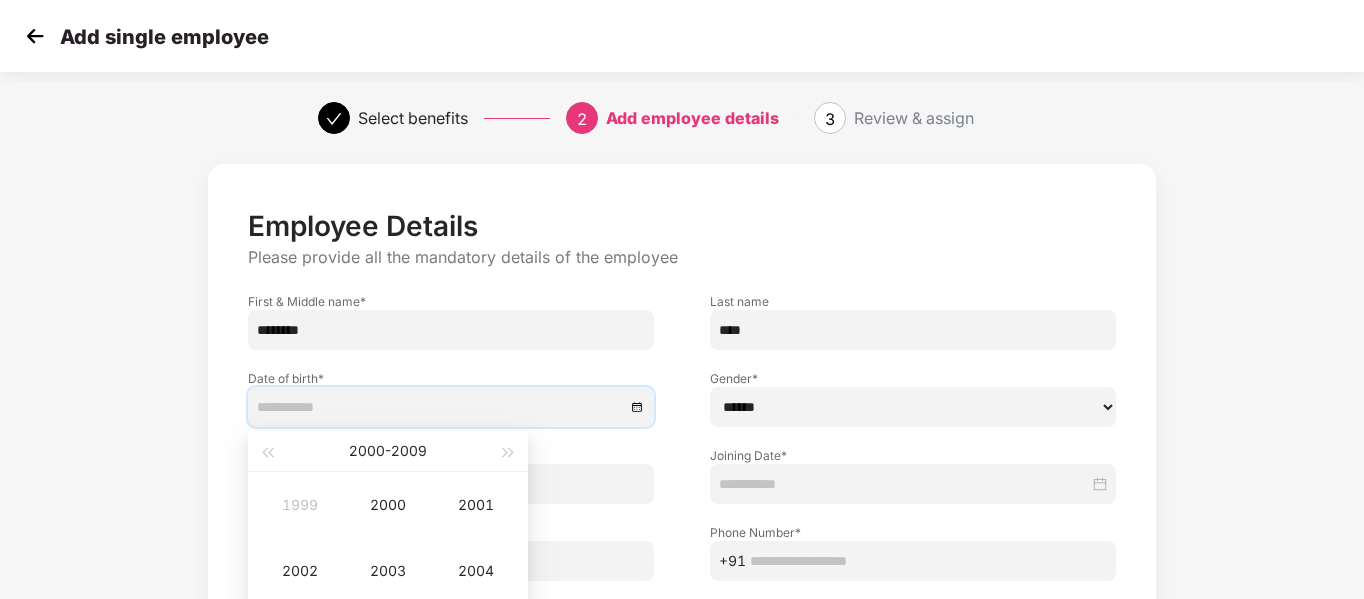type on "**********" 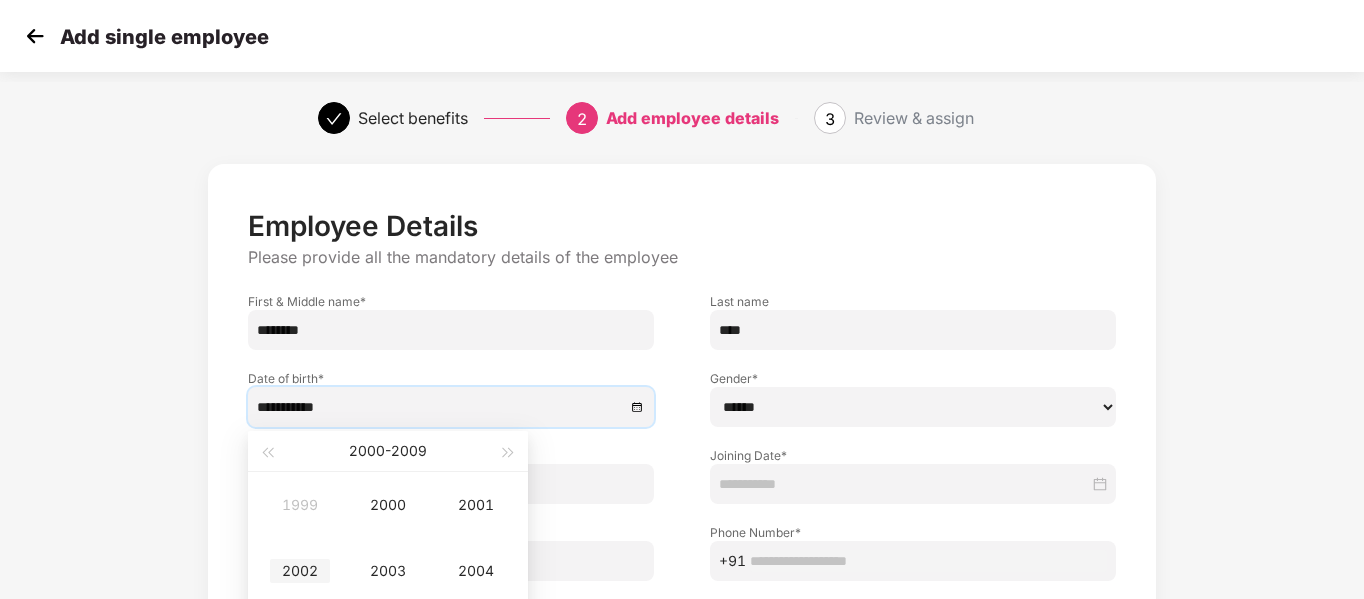 type on "**********" 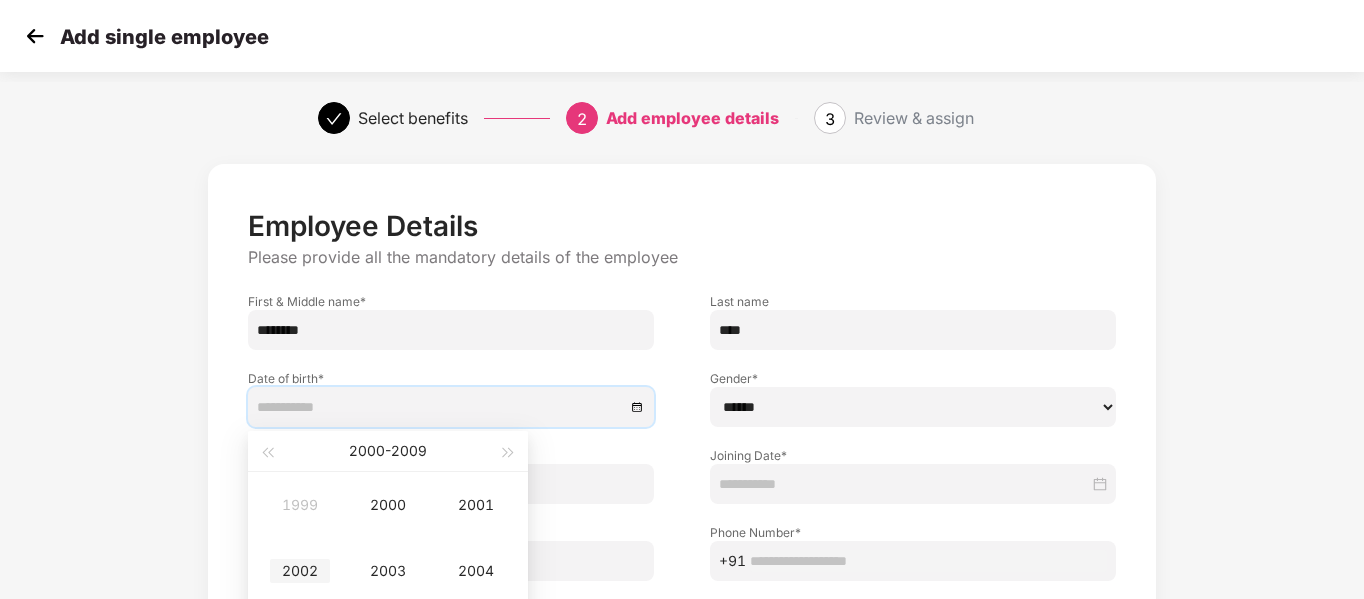 click on "2002" at bounding box center [300, 571] 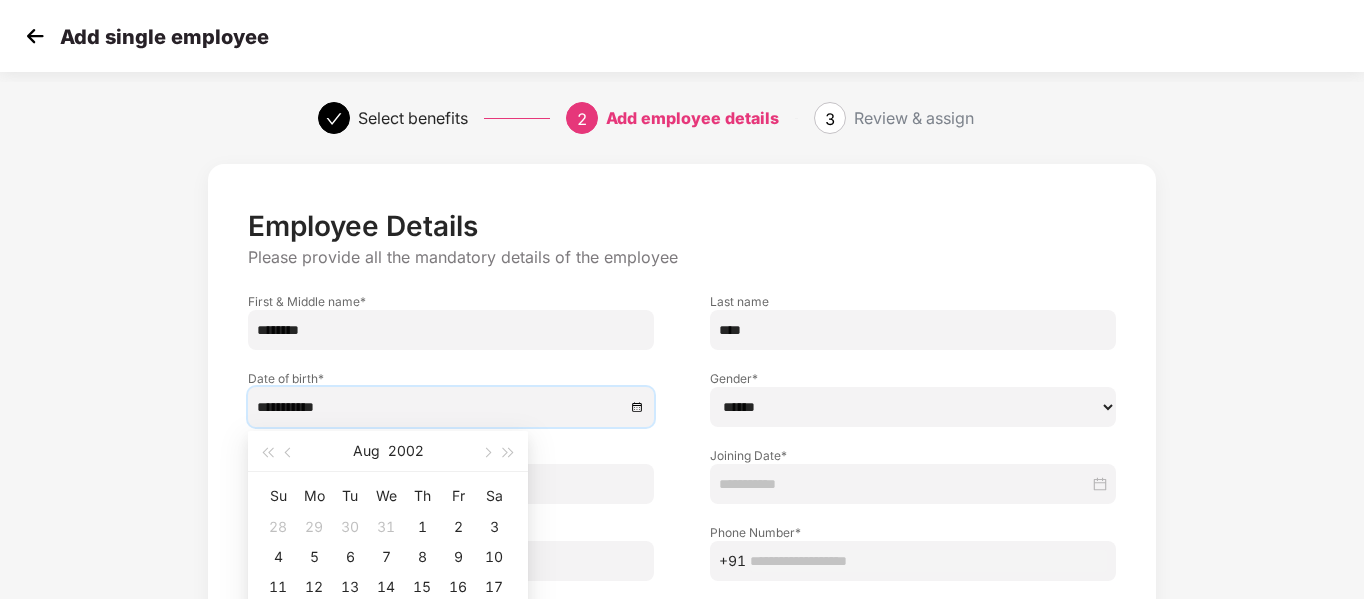 type on "**********" 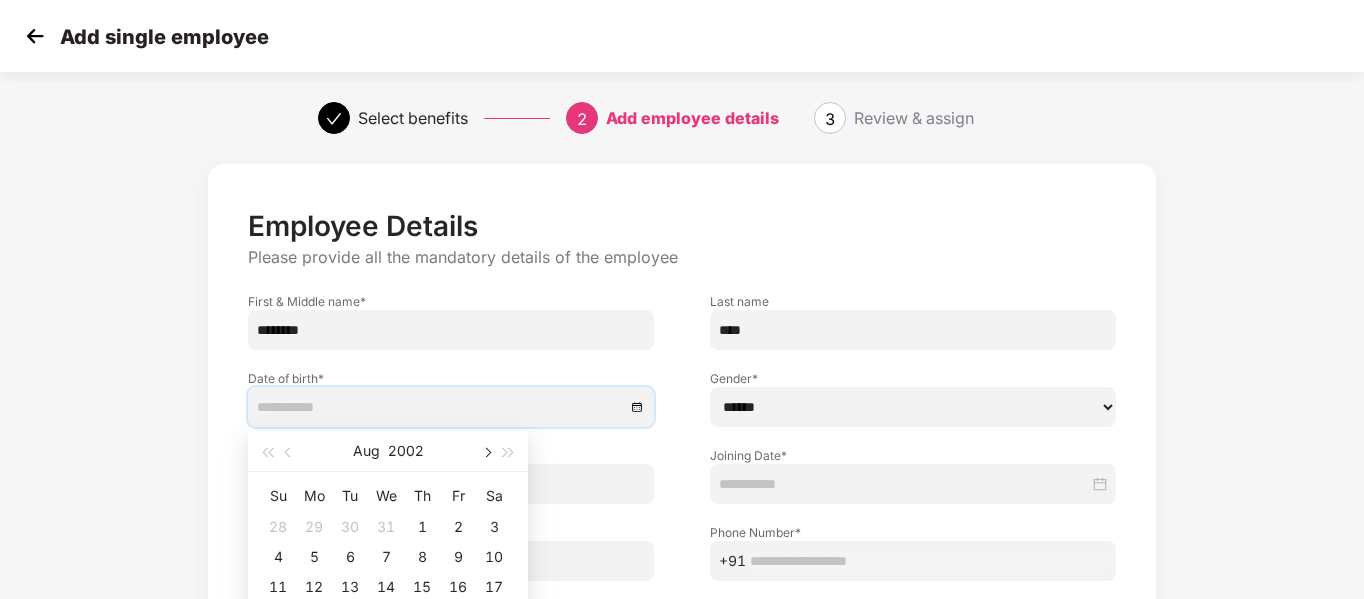scroll, scrollTop: 202, scrollLeft: 0, axis: vertical 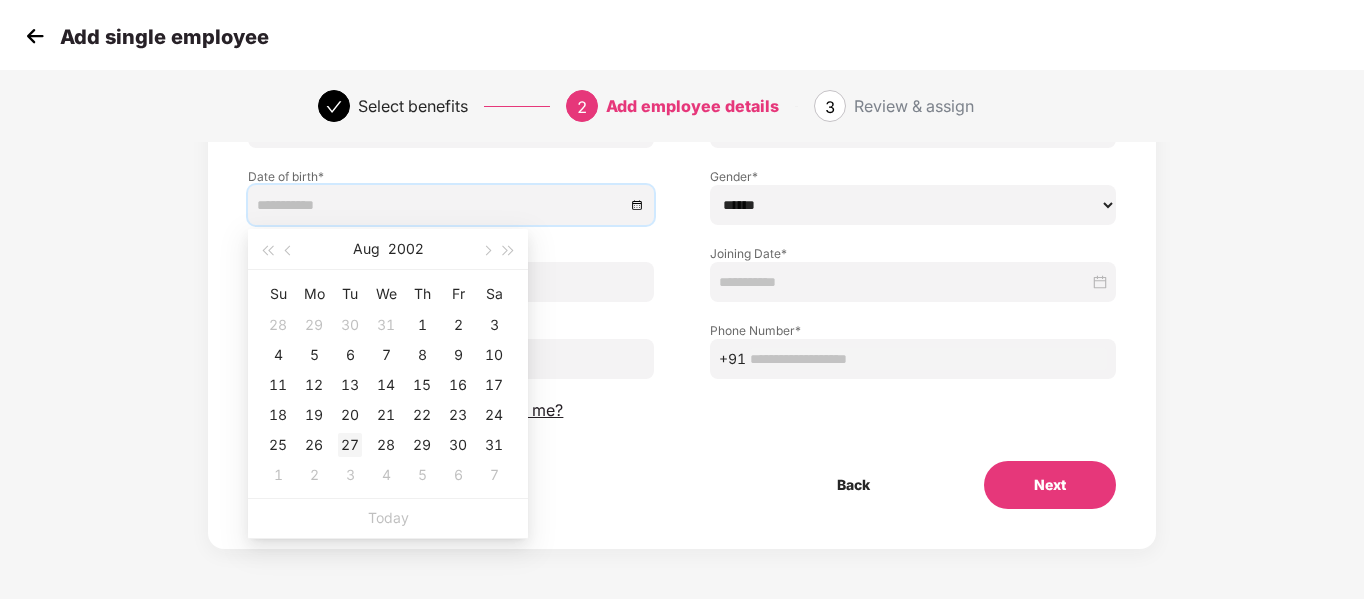 type on "**********" 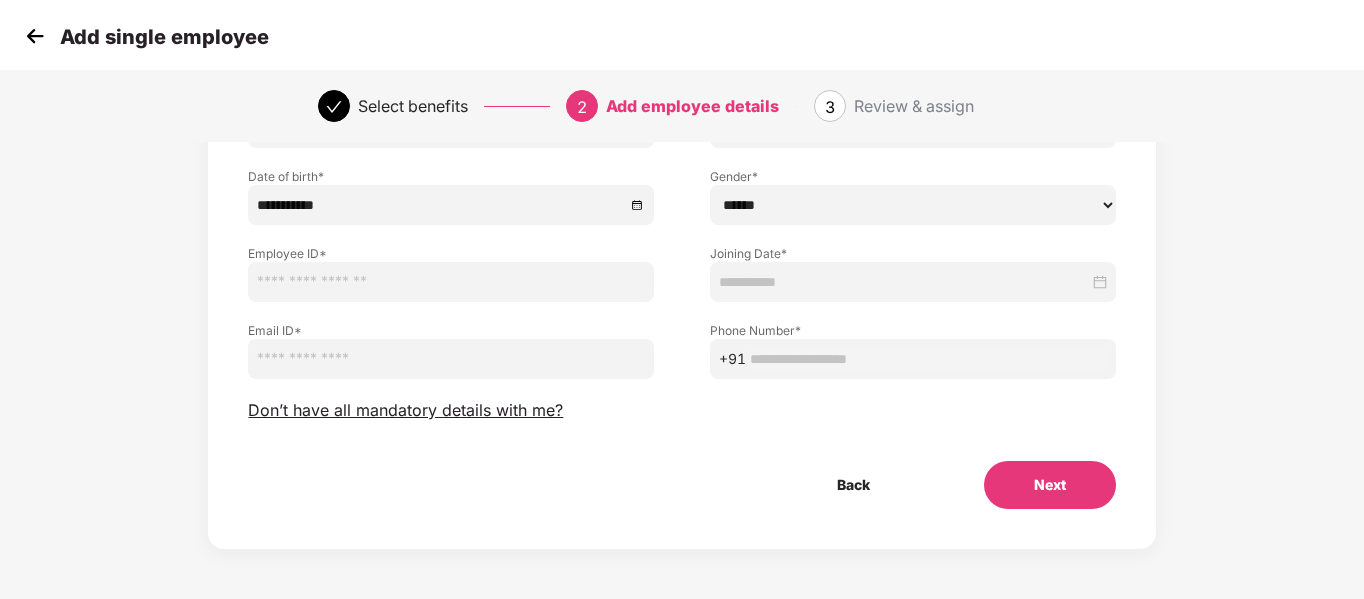 click on "****** **** ******" at bounding box center (913, 205) 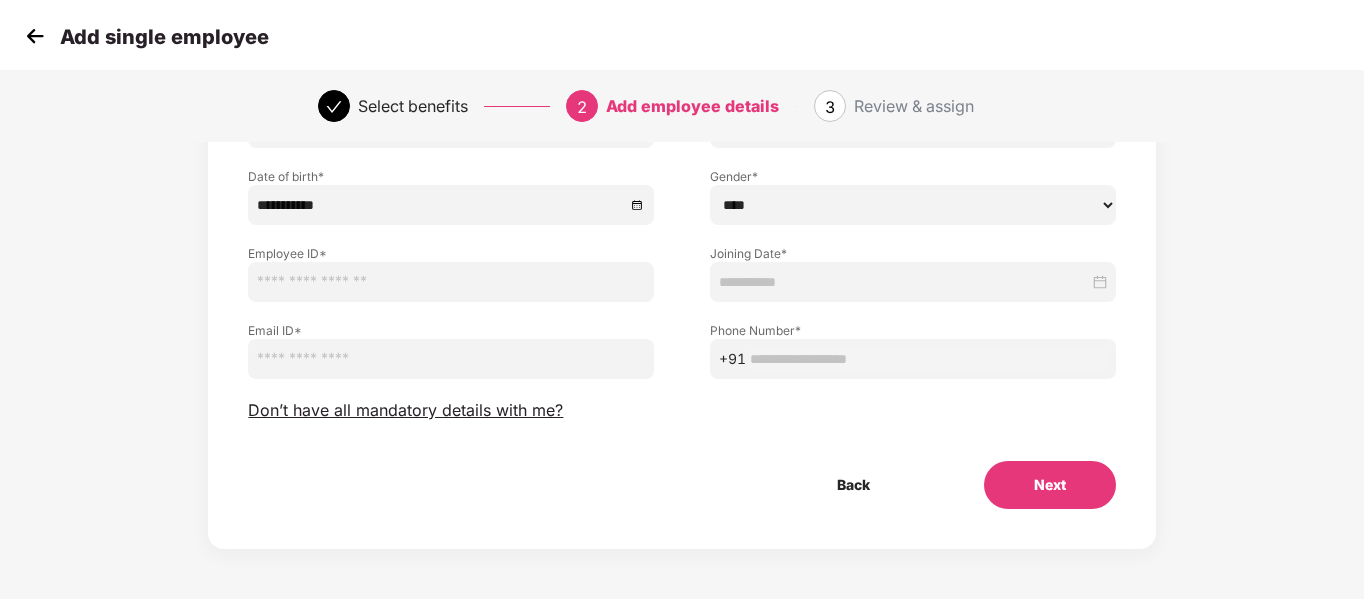 click on "****** **** ******" at bounding box center (913, 205) 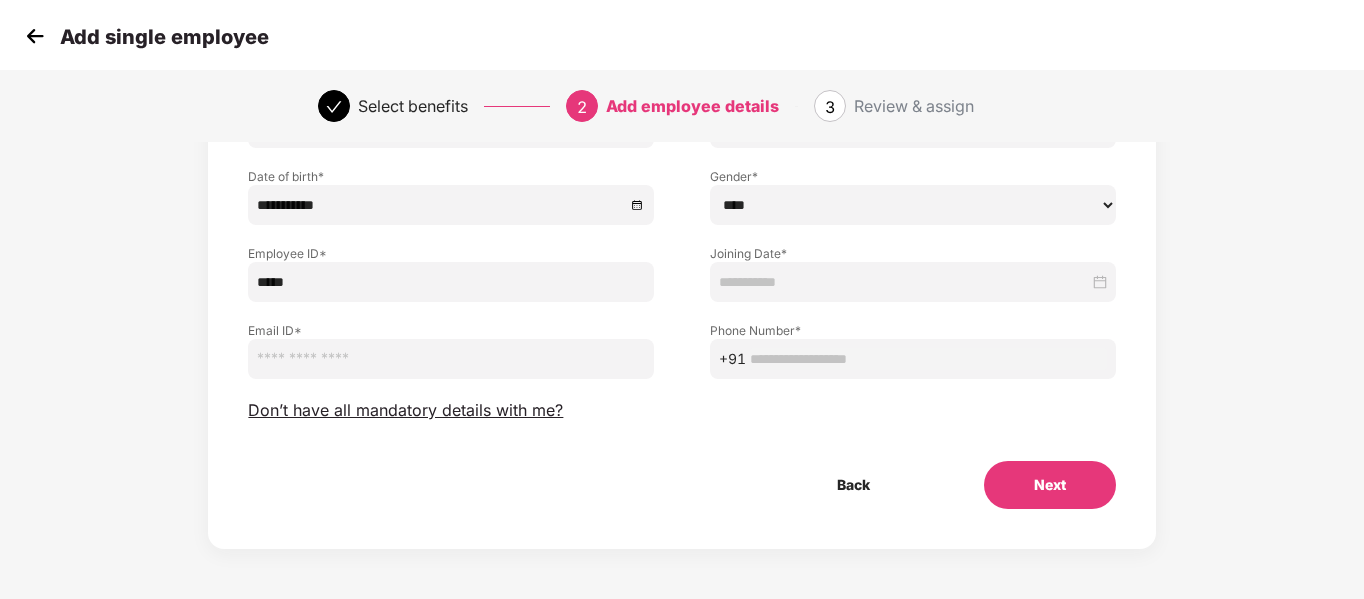 type on "*****" 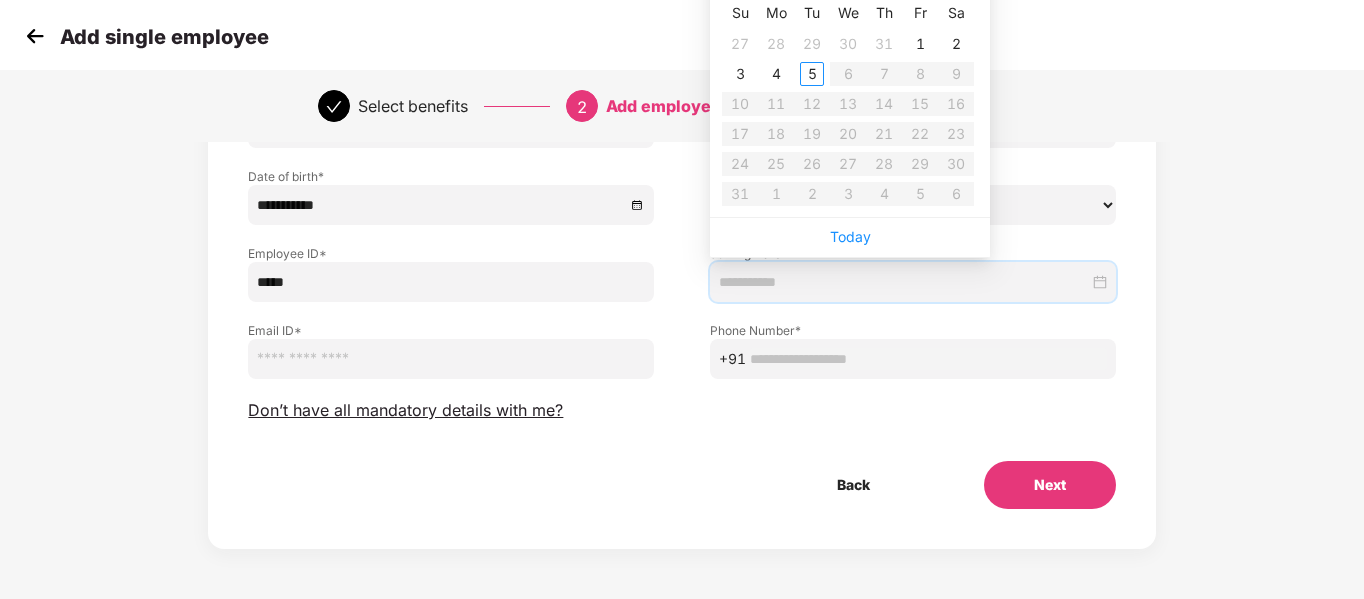 click at bounding box center [904, 282] 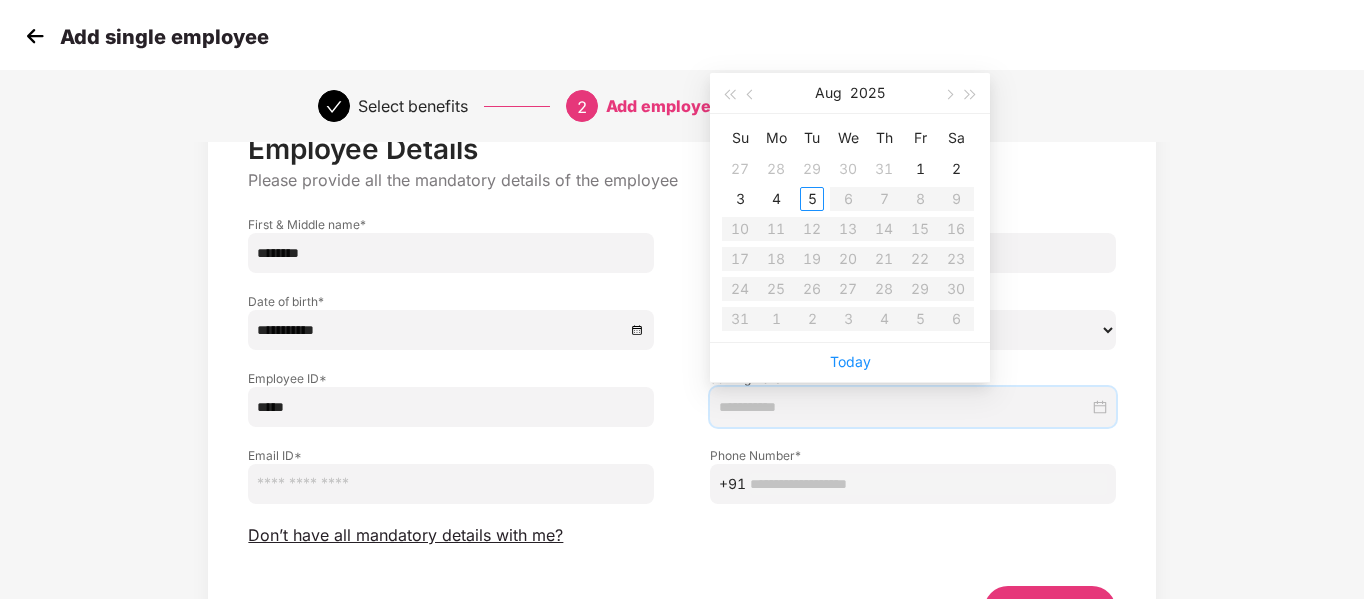 scroll, scrollTop: 71, scrollLeft: 0, axis: vertical 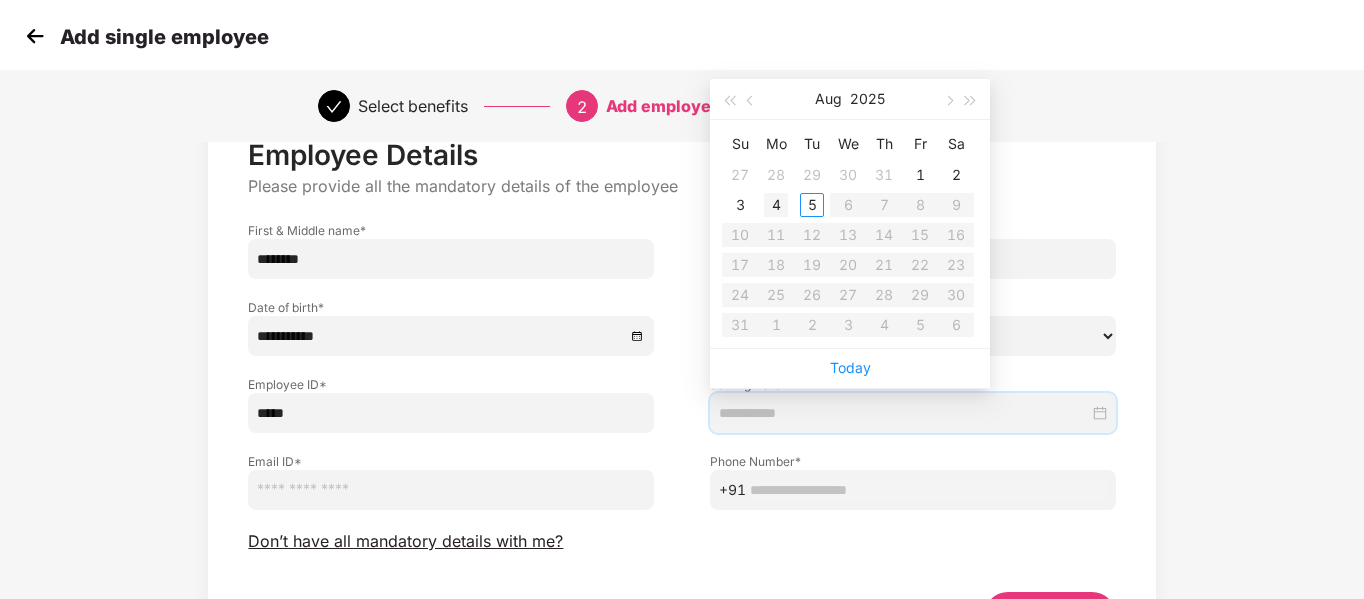 type on "**********" 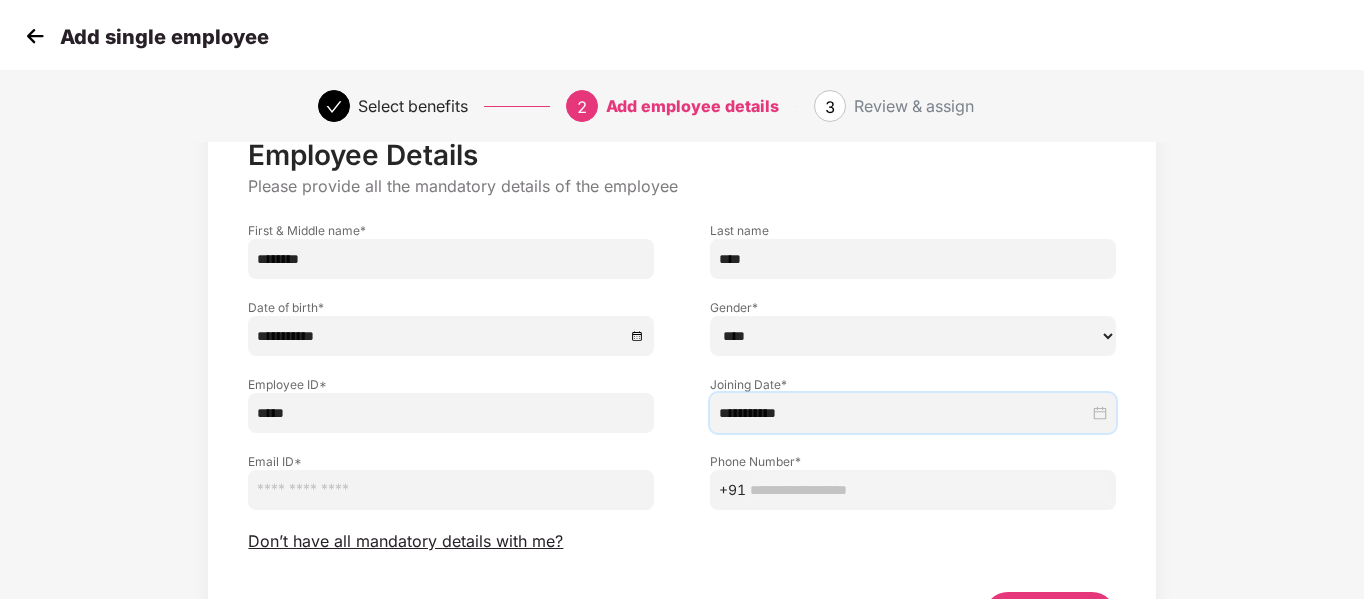 scroll, scrollTop: 202, scrollLeft: 0, axis: vertical 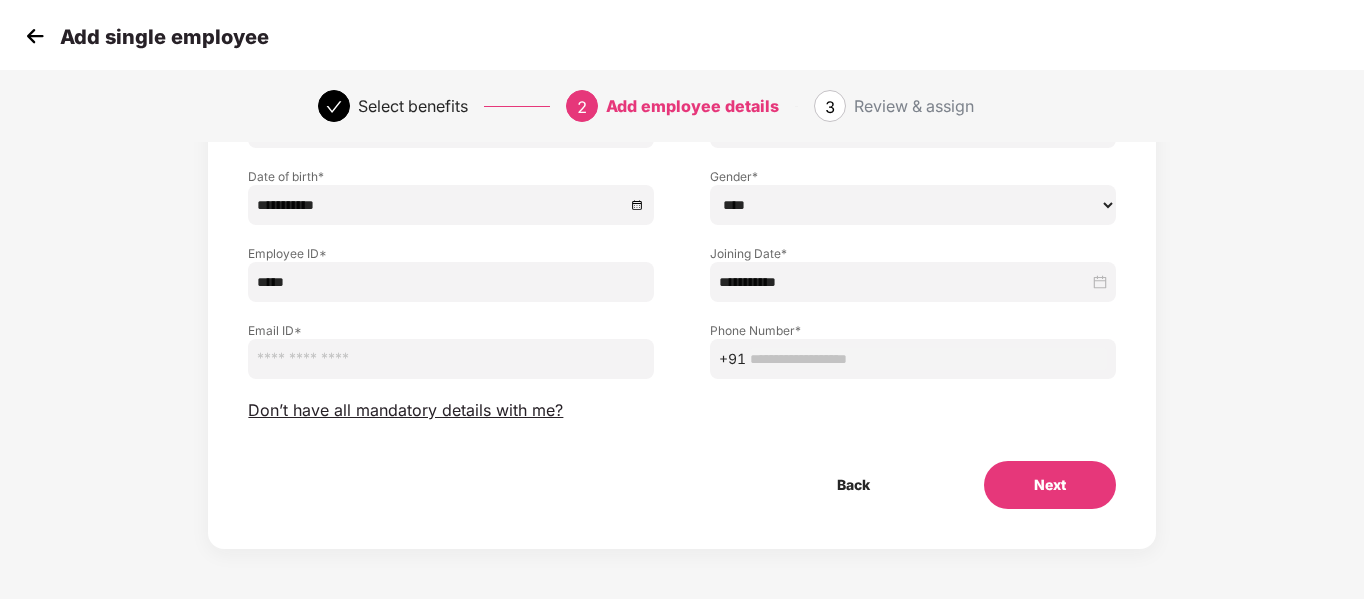 click at bounding box center [451, 359] 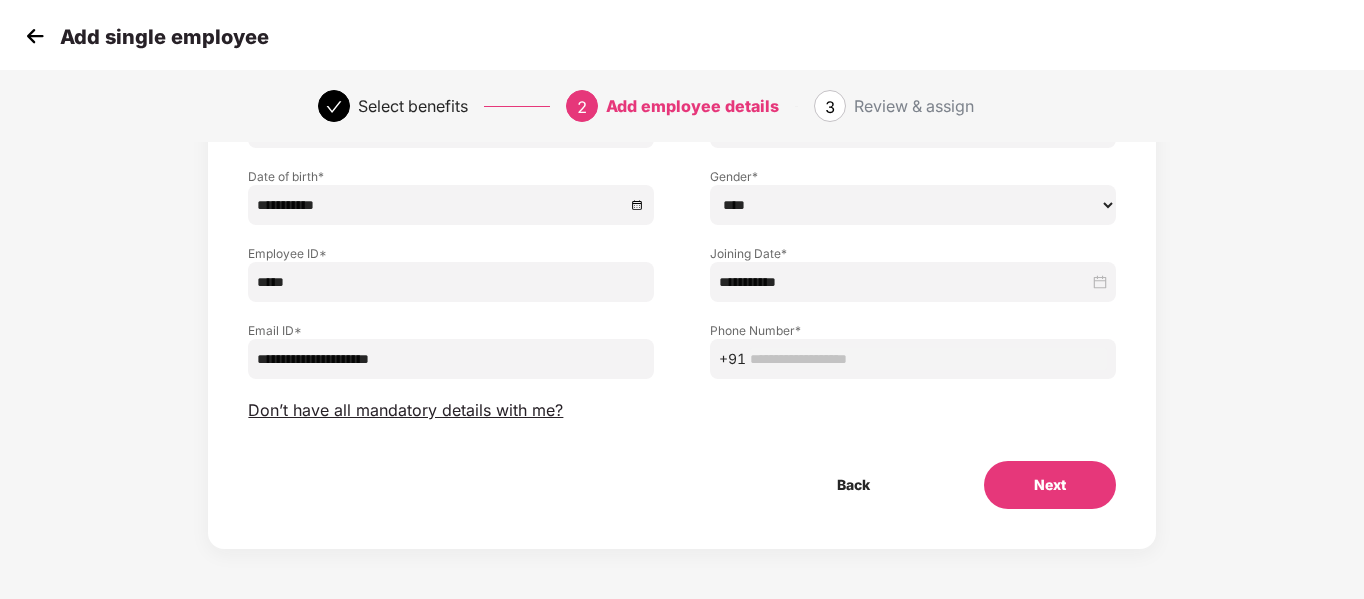 type on "**********" 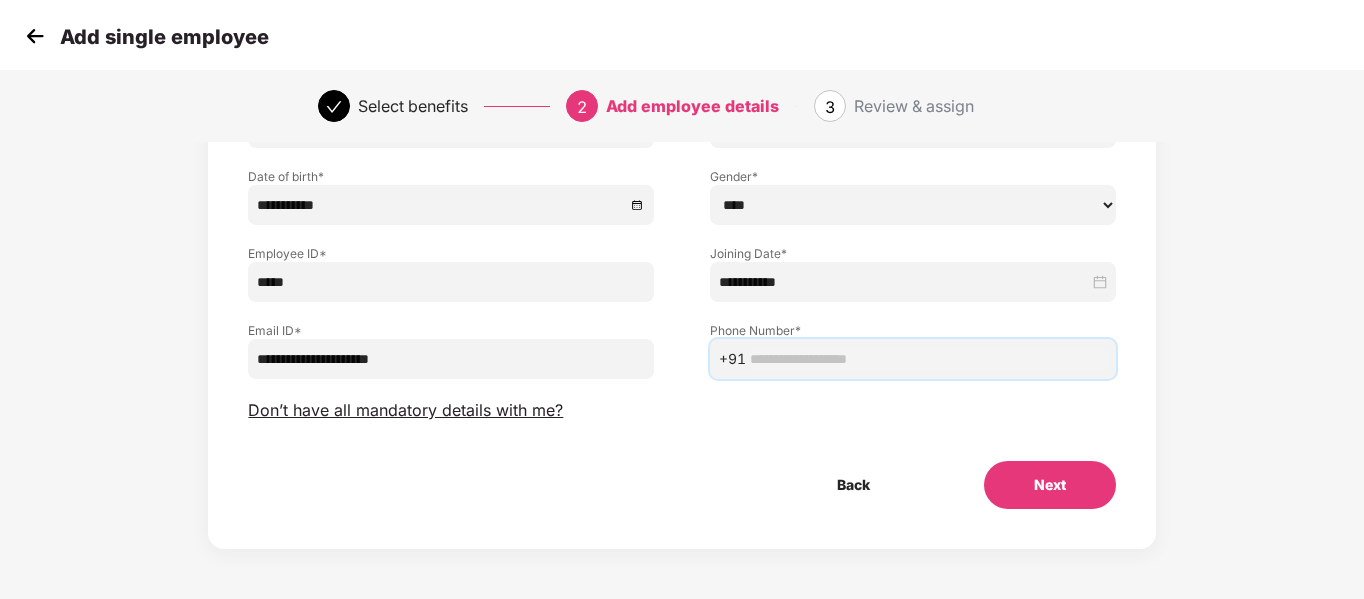 click at bounding box center [928, 359] 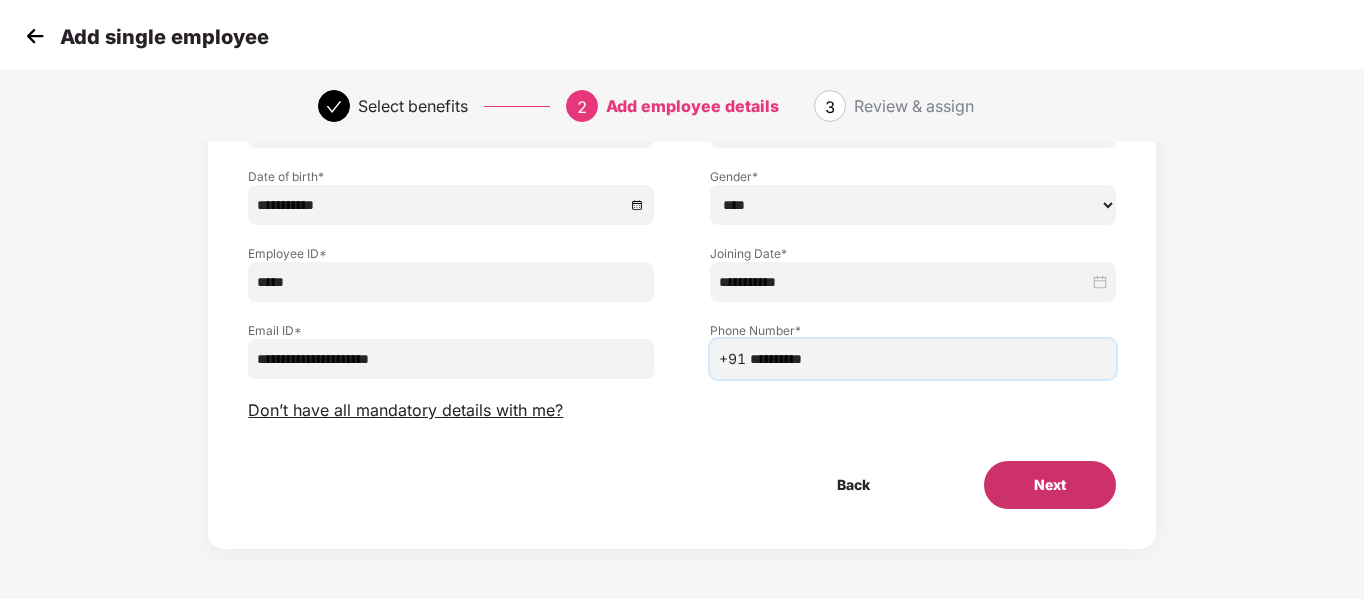 type on "**********" 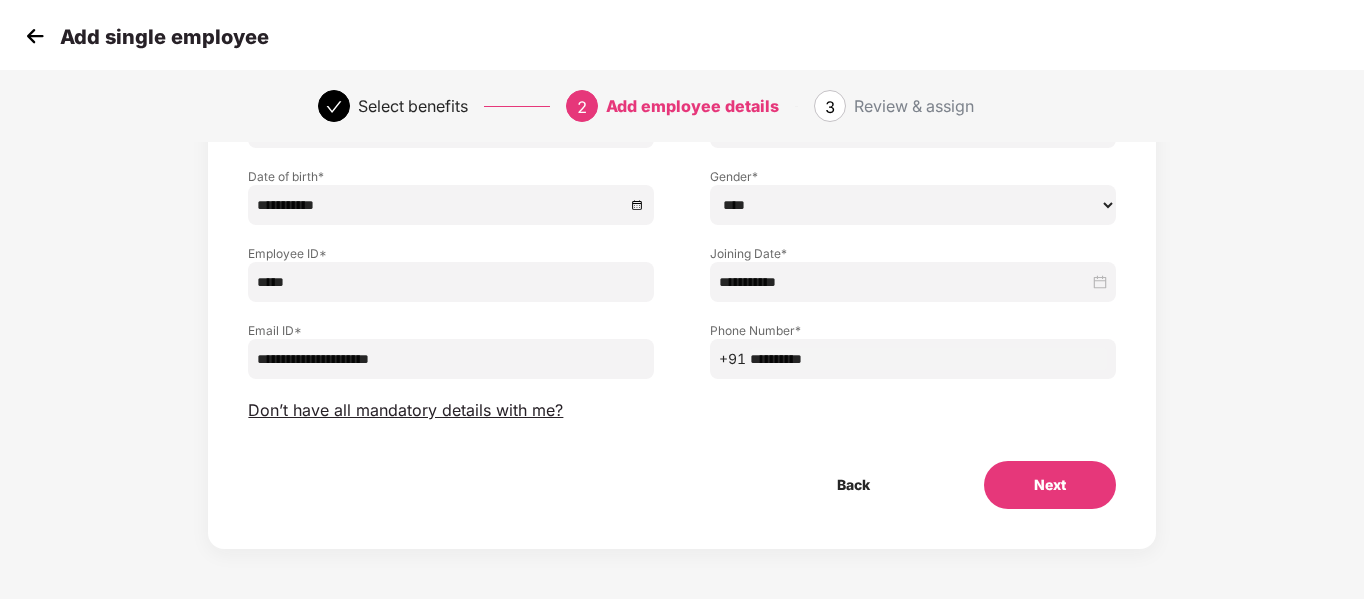 click on "Next" at bounding box center (1050, 485) 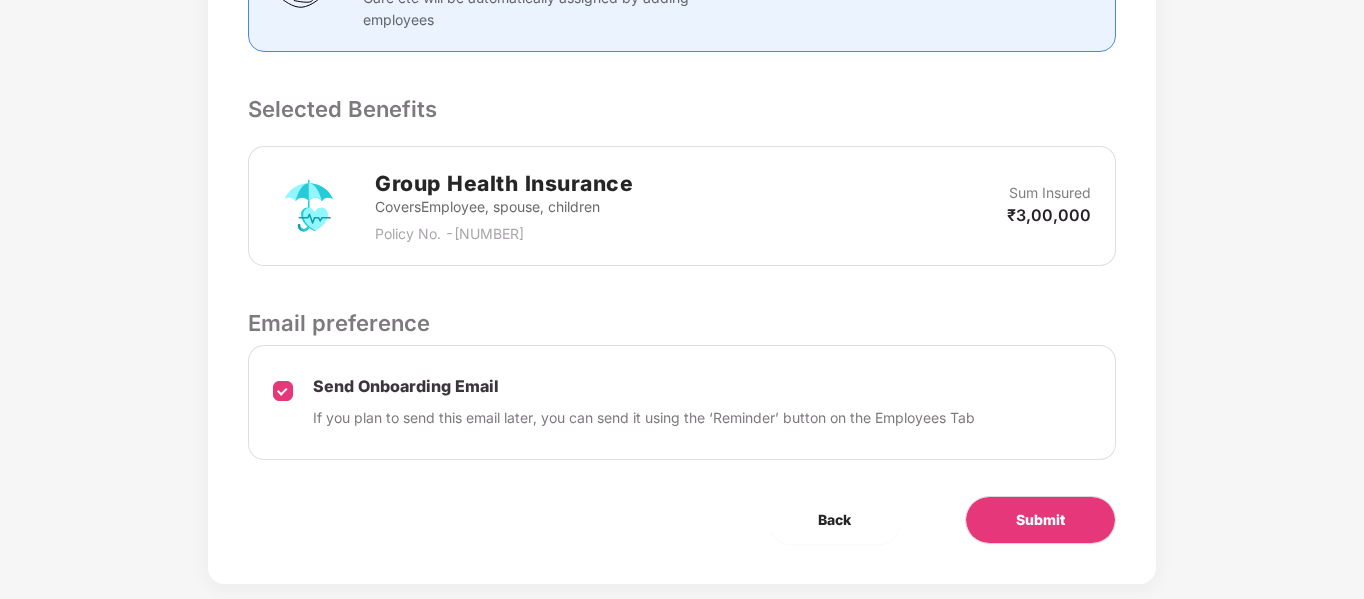 scroll, scrollTop: 648, scrollLeft: 0, axis: vertical 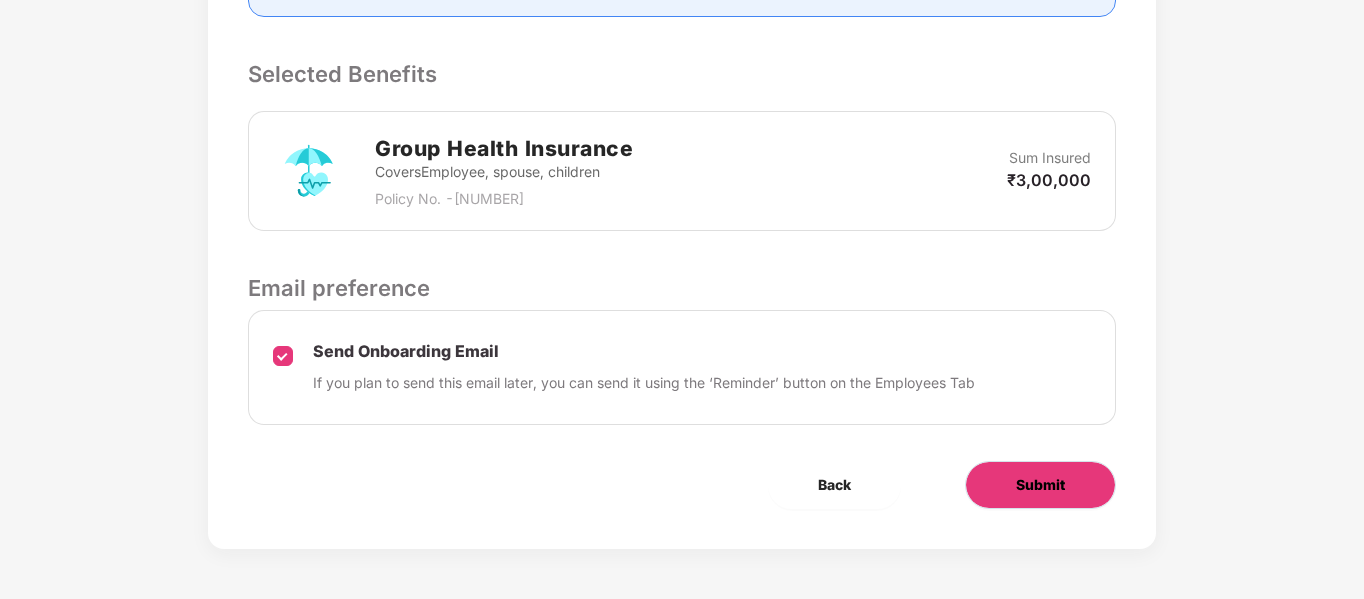 click on "Submit" at bounding box center [1040, 485] 